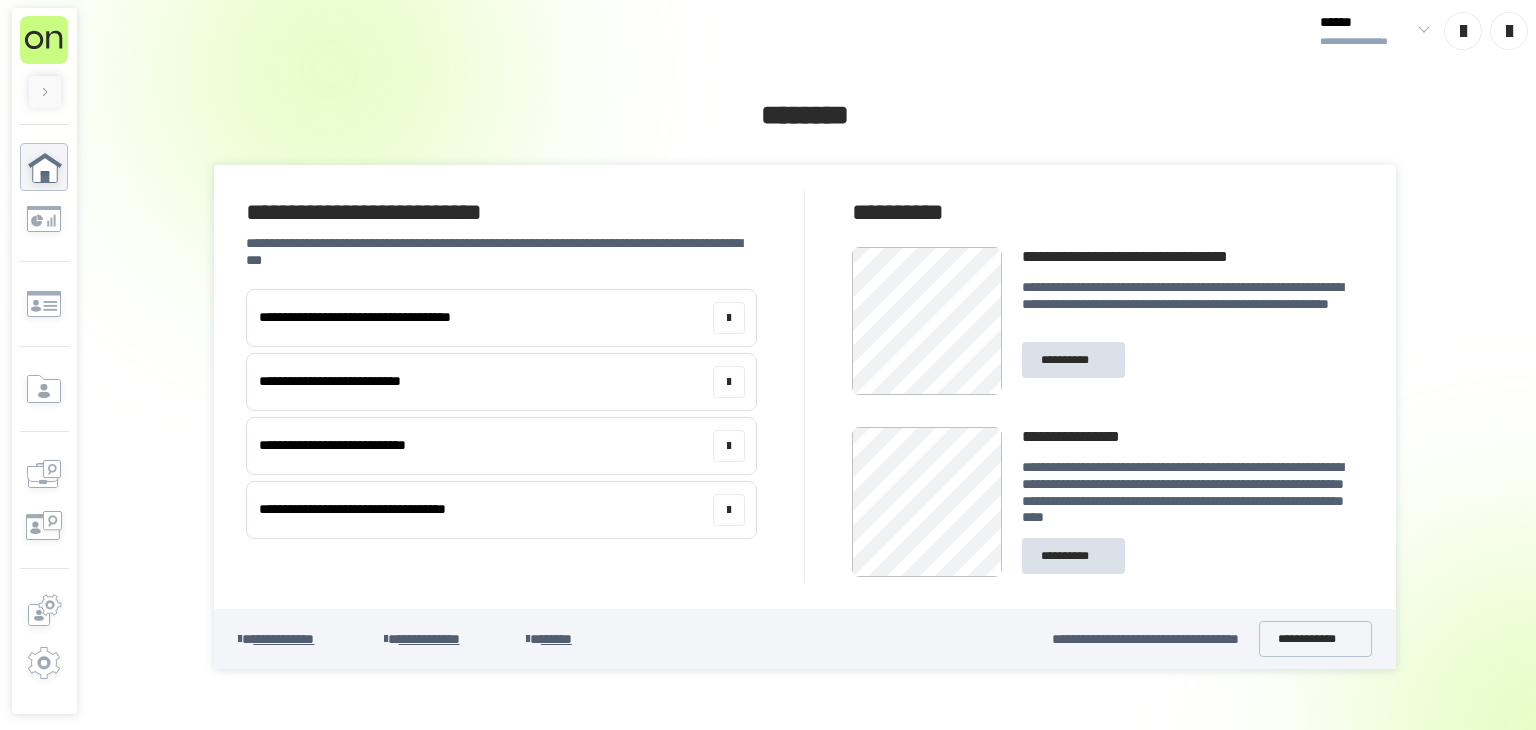 scroll, scrollTop: 0, scrollLeft: 0, axis: both 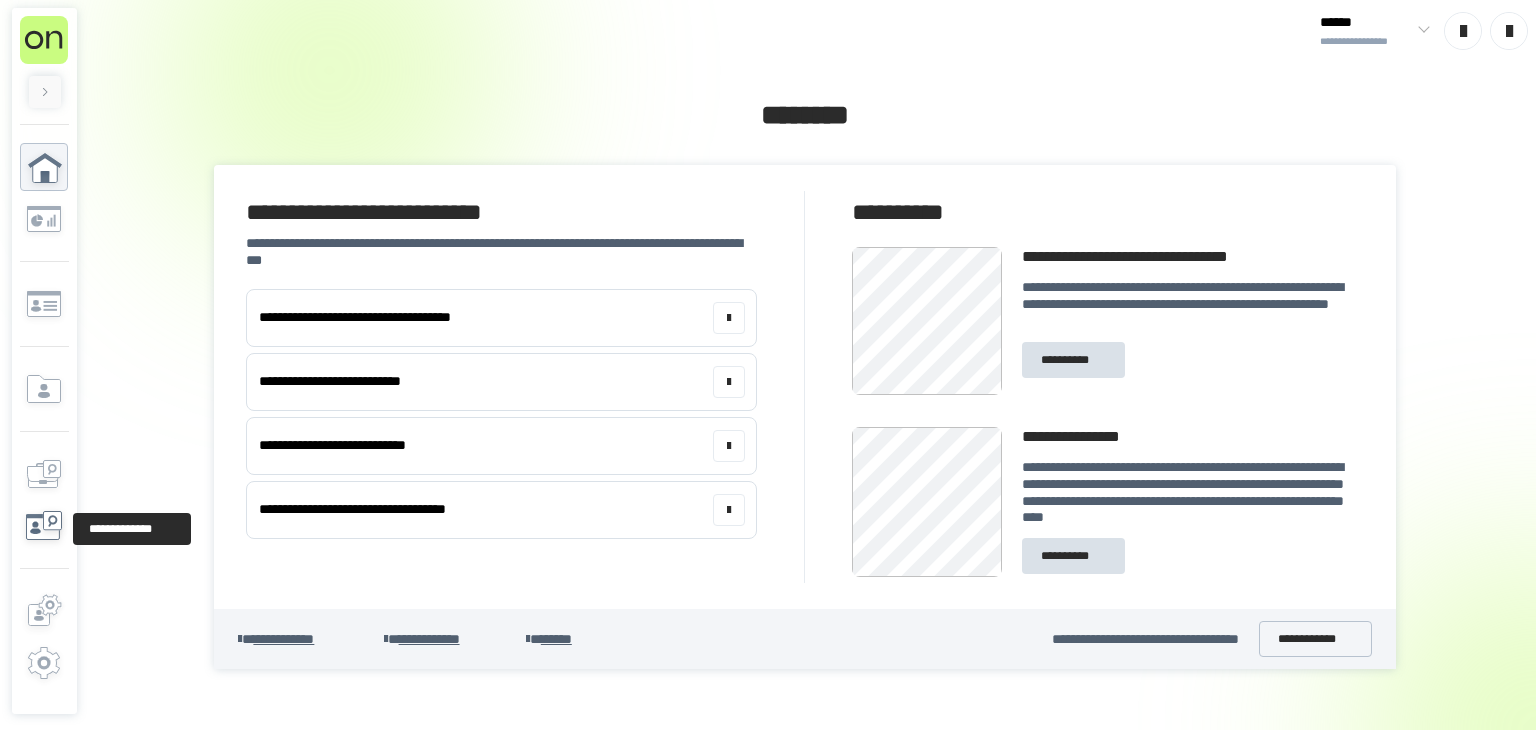 click 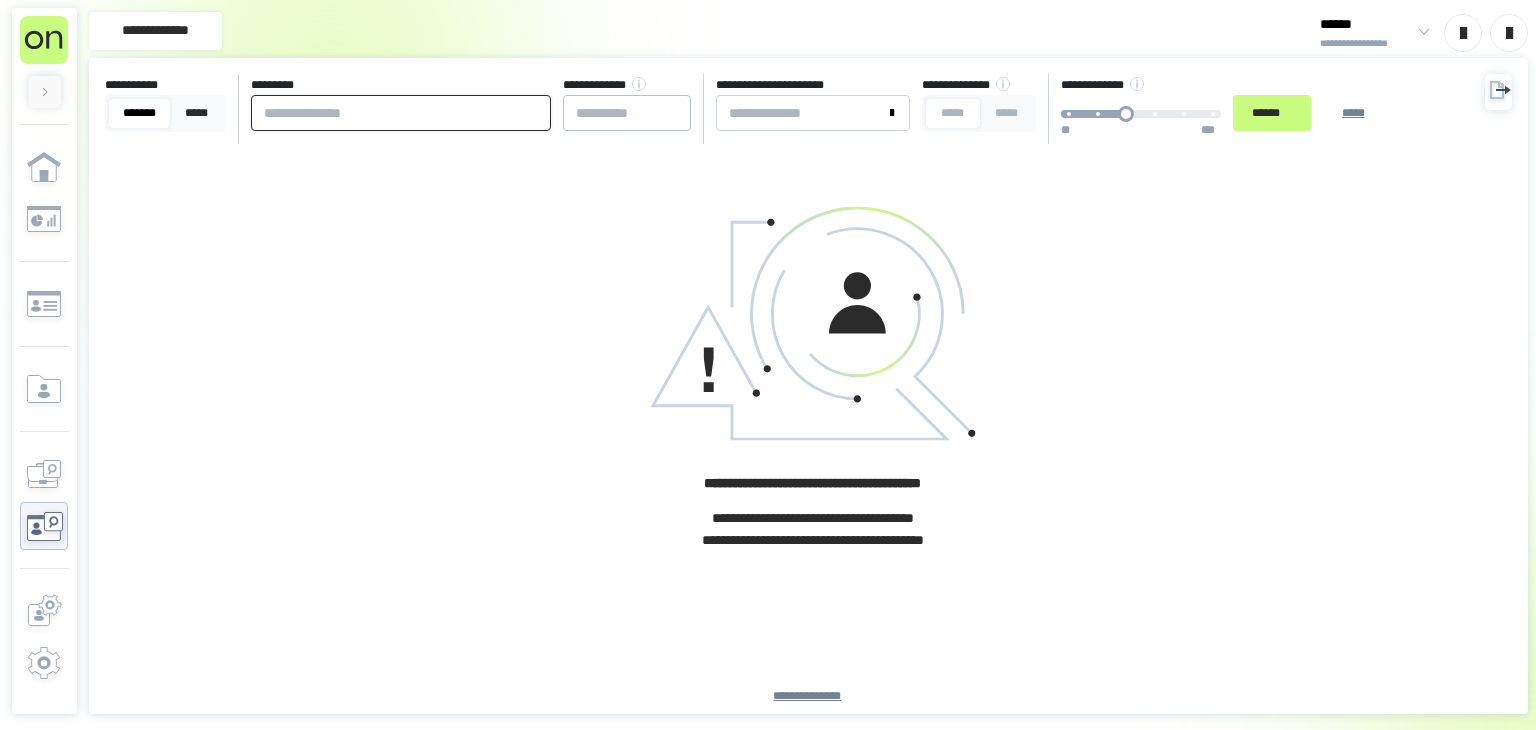 click at bounding box center (401, 113) 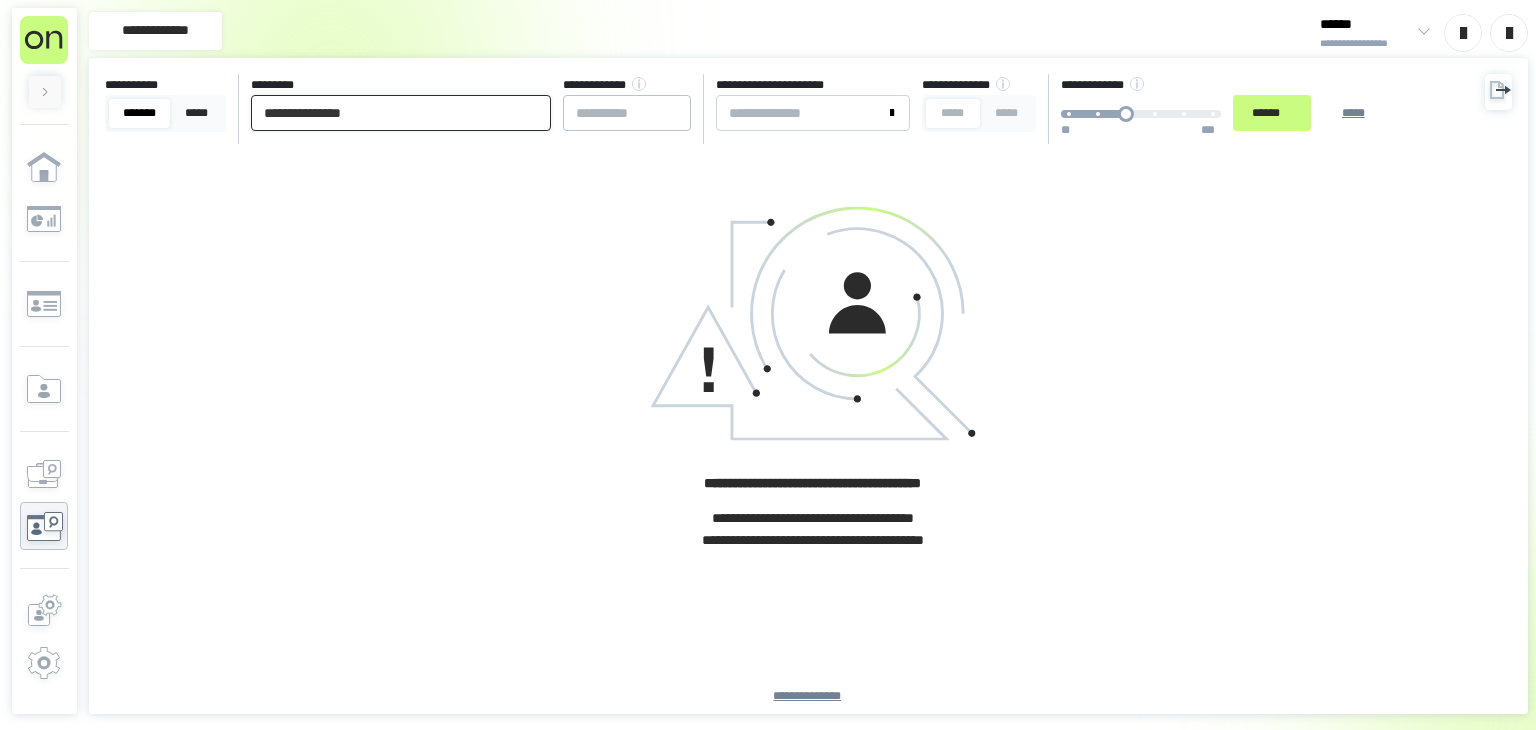 type on "**********" 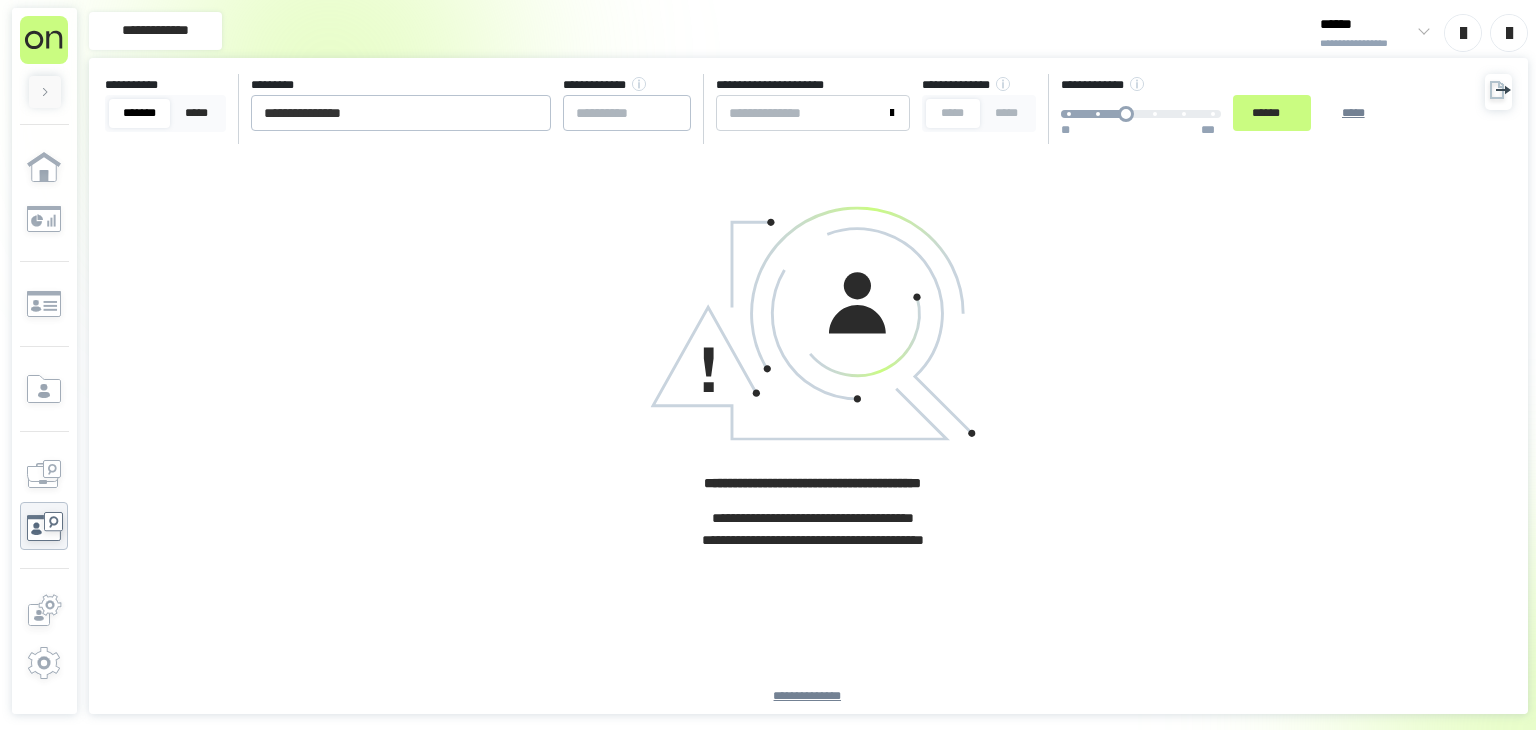 click on "**********" at bounding box center [808, 429] 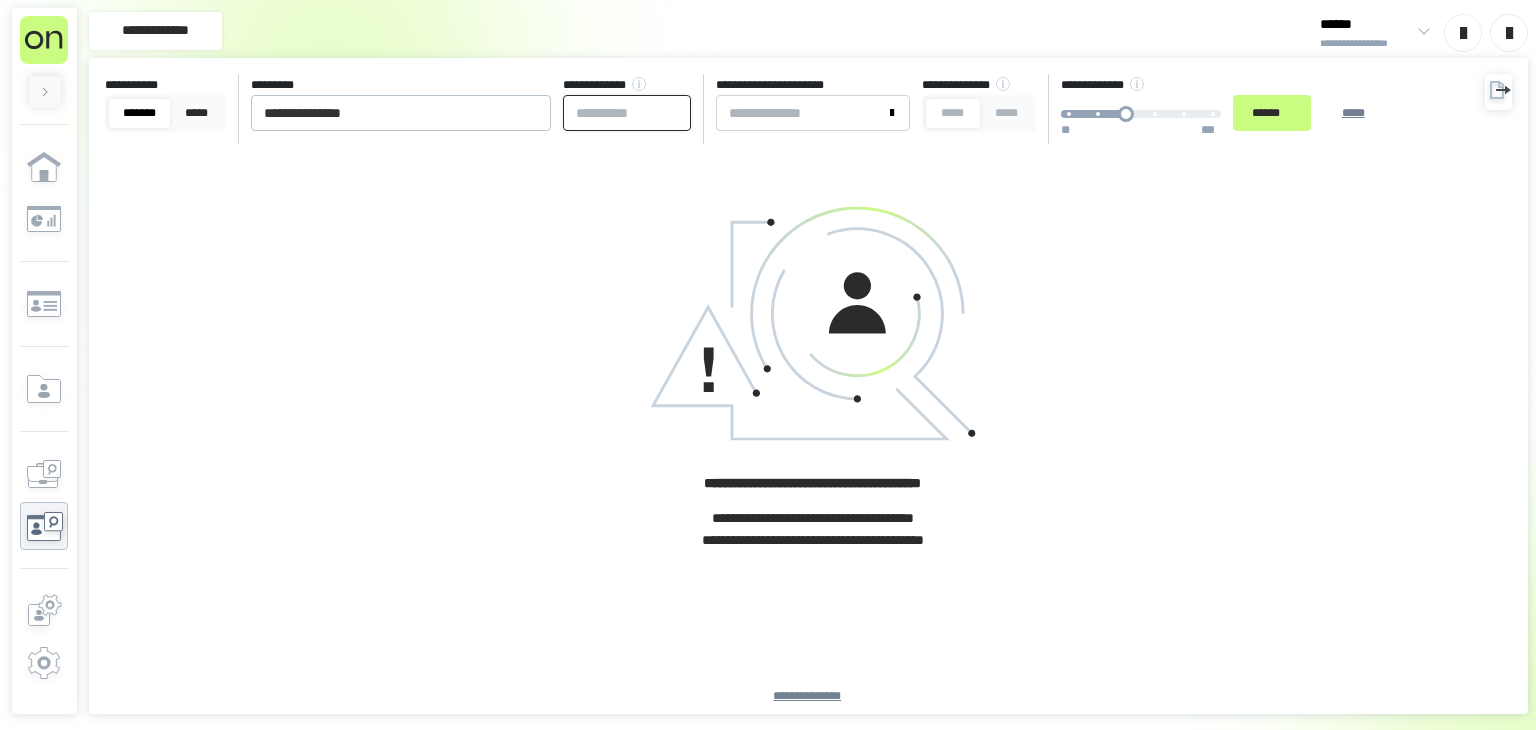 drag, startPoint x: 630, startPoint y: 124, endPoint x: 744, endPoint y: 51, distance: 135.36986 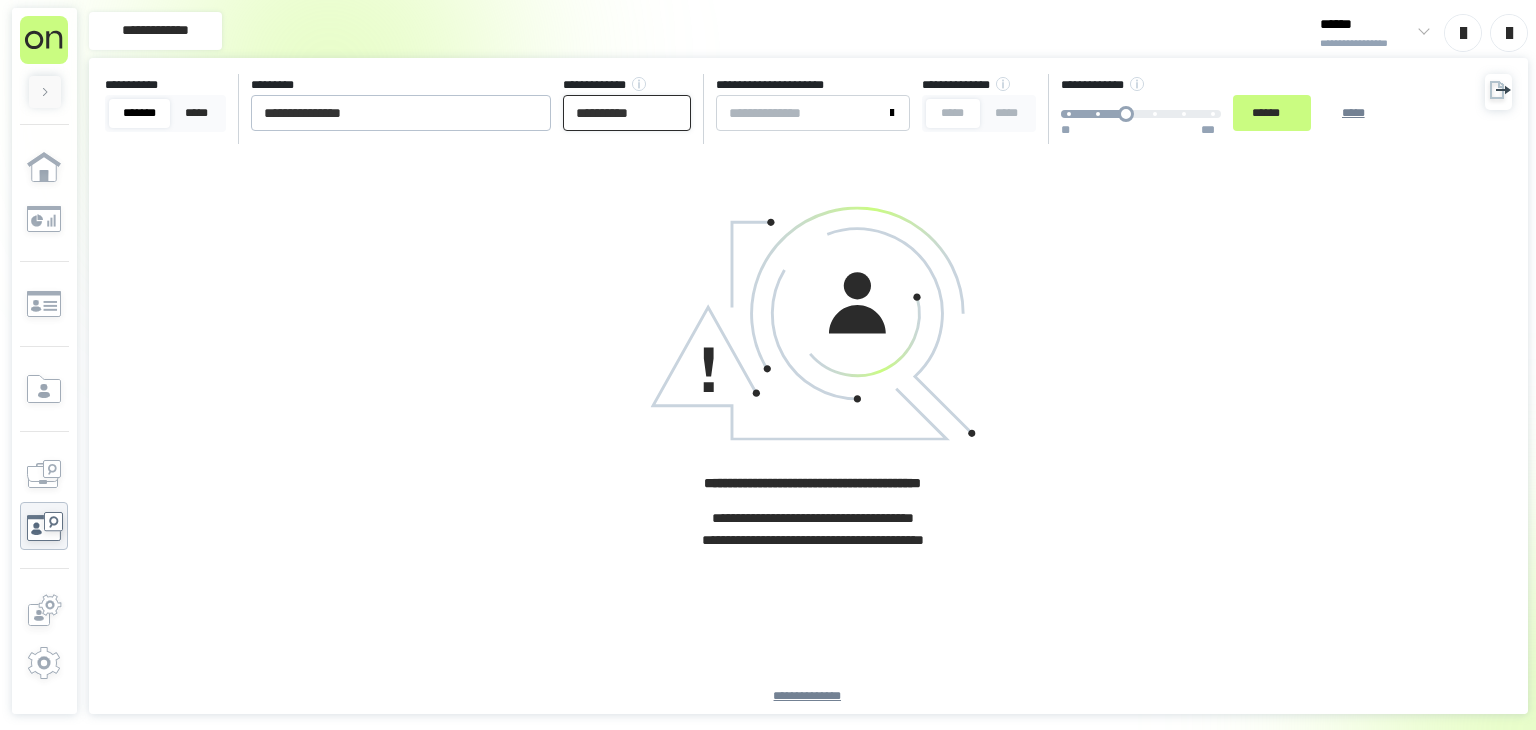 type on "**********" 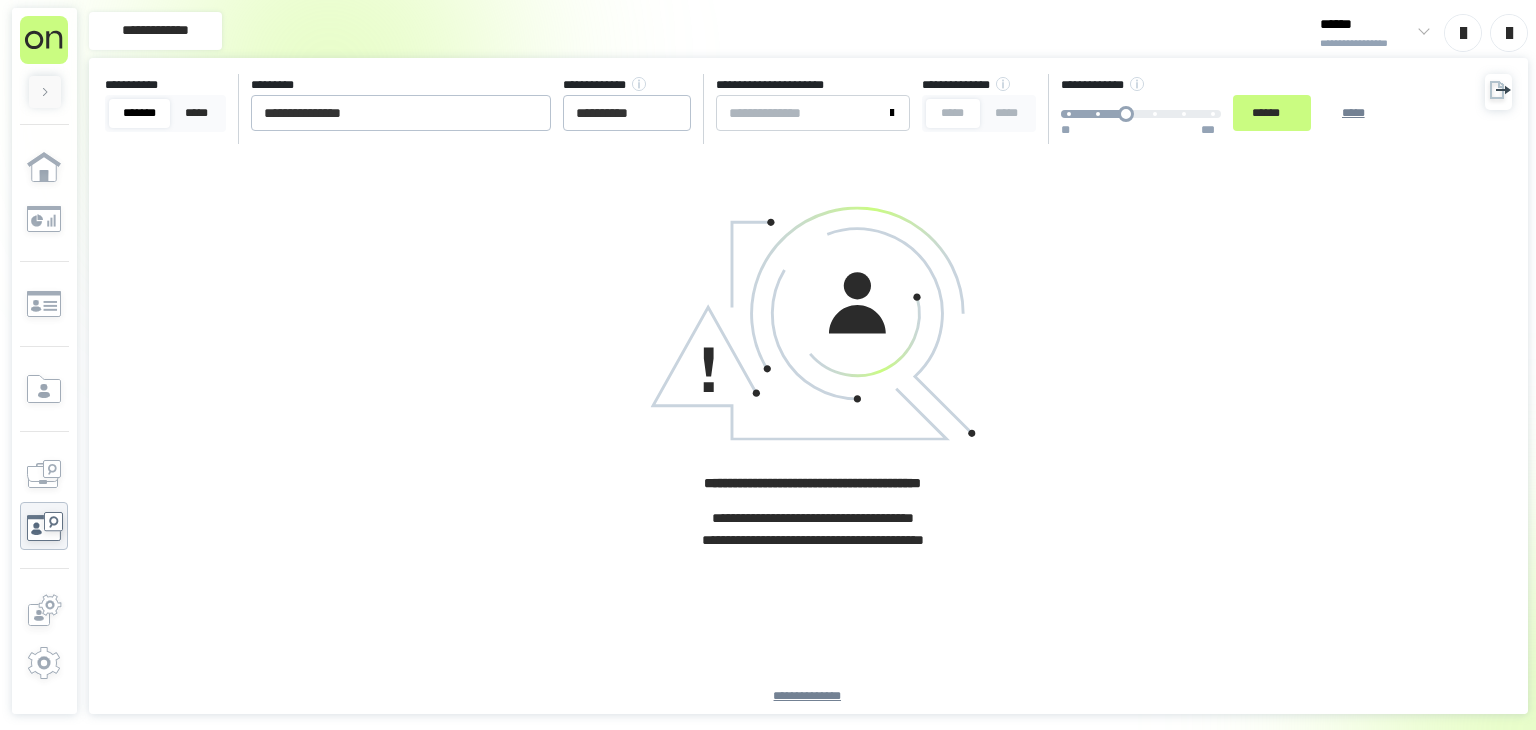 click on "**********" at bounding box center (808, 429) 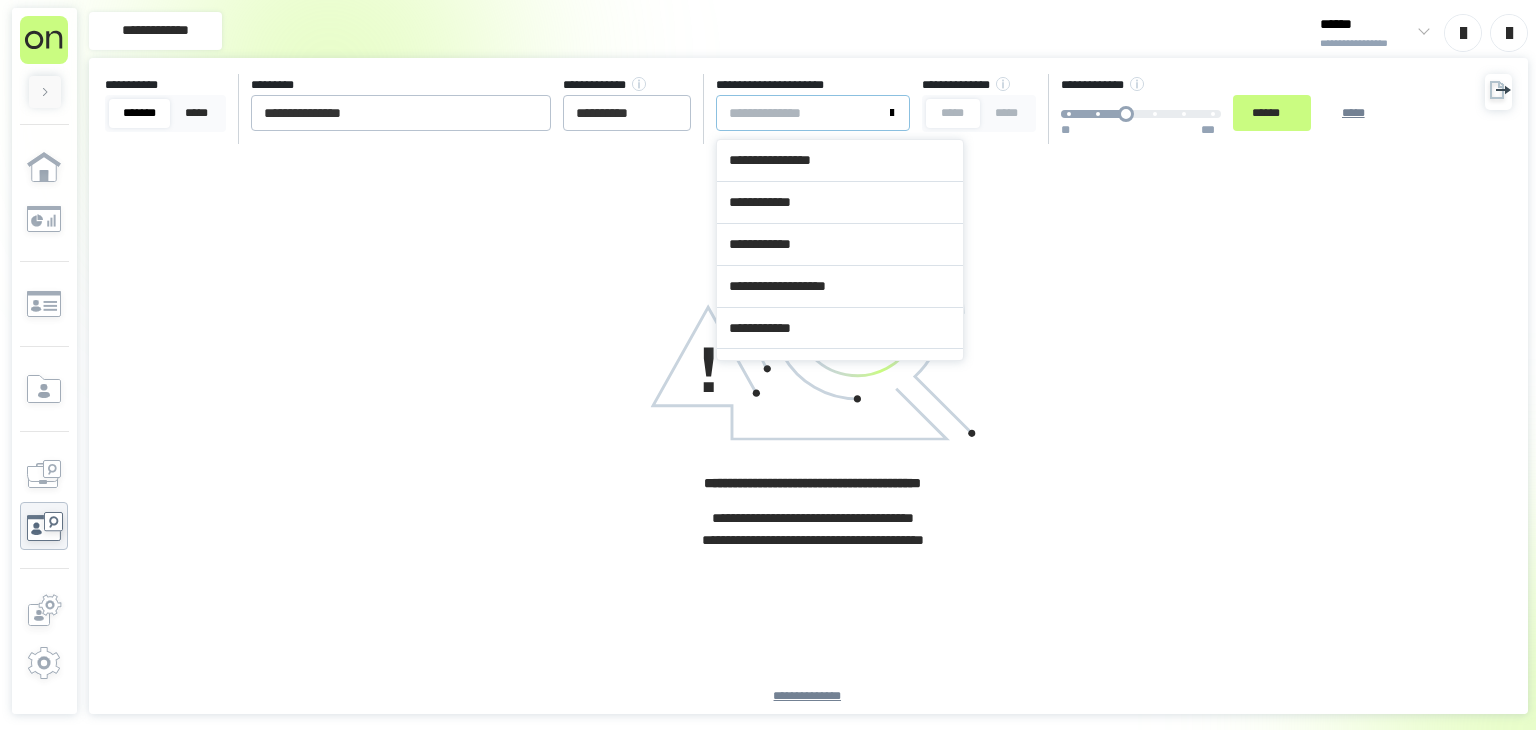 click at bounding box center (813, 113) 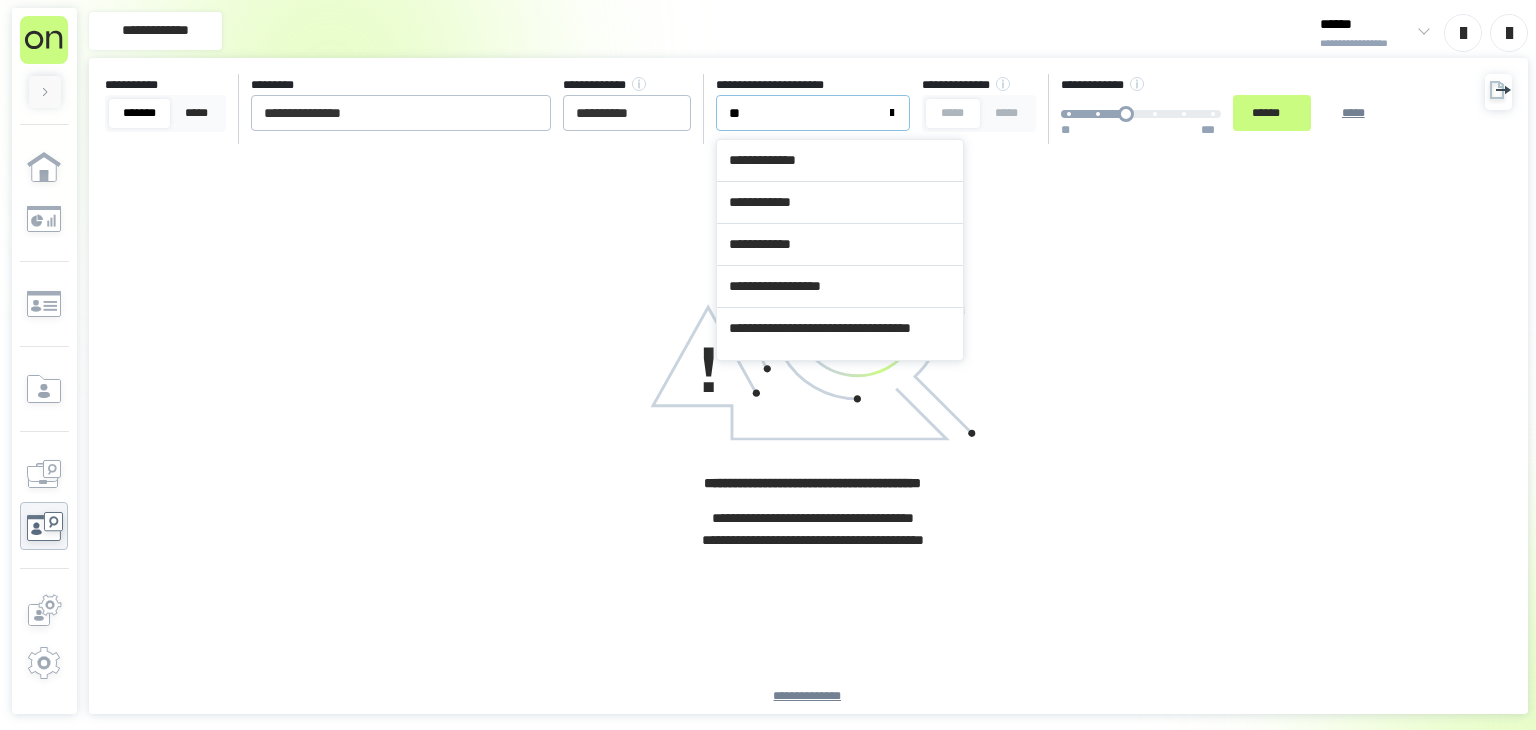 type on "***" 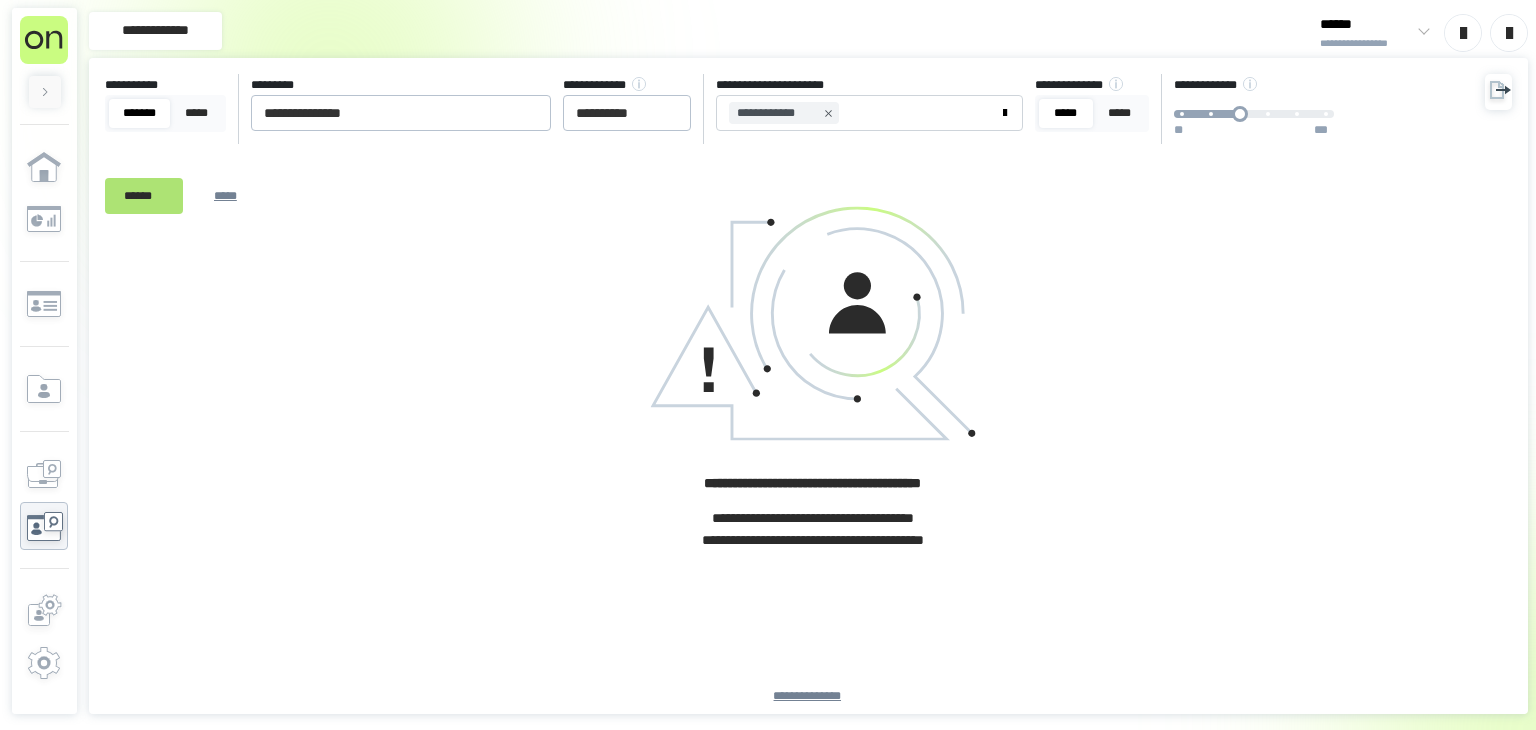 click on "******" at bounding box center (144, 196) 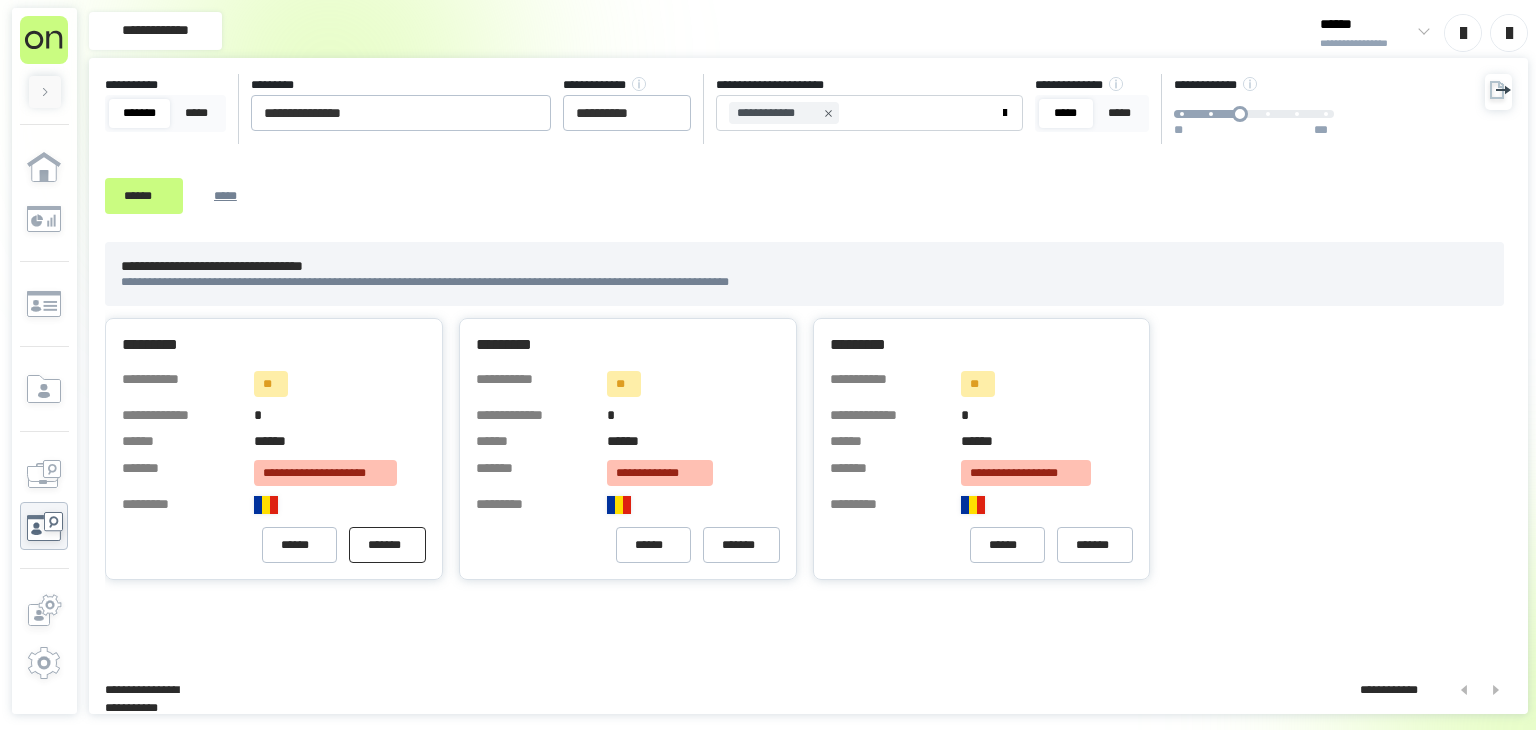 click on "*******" at bounding box center (387, 545) 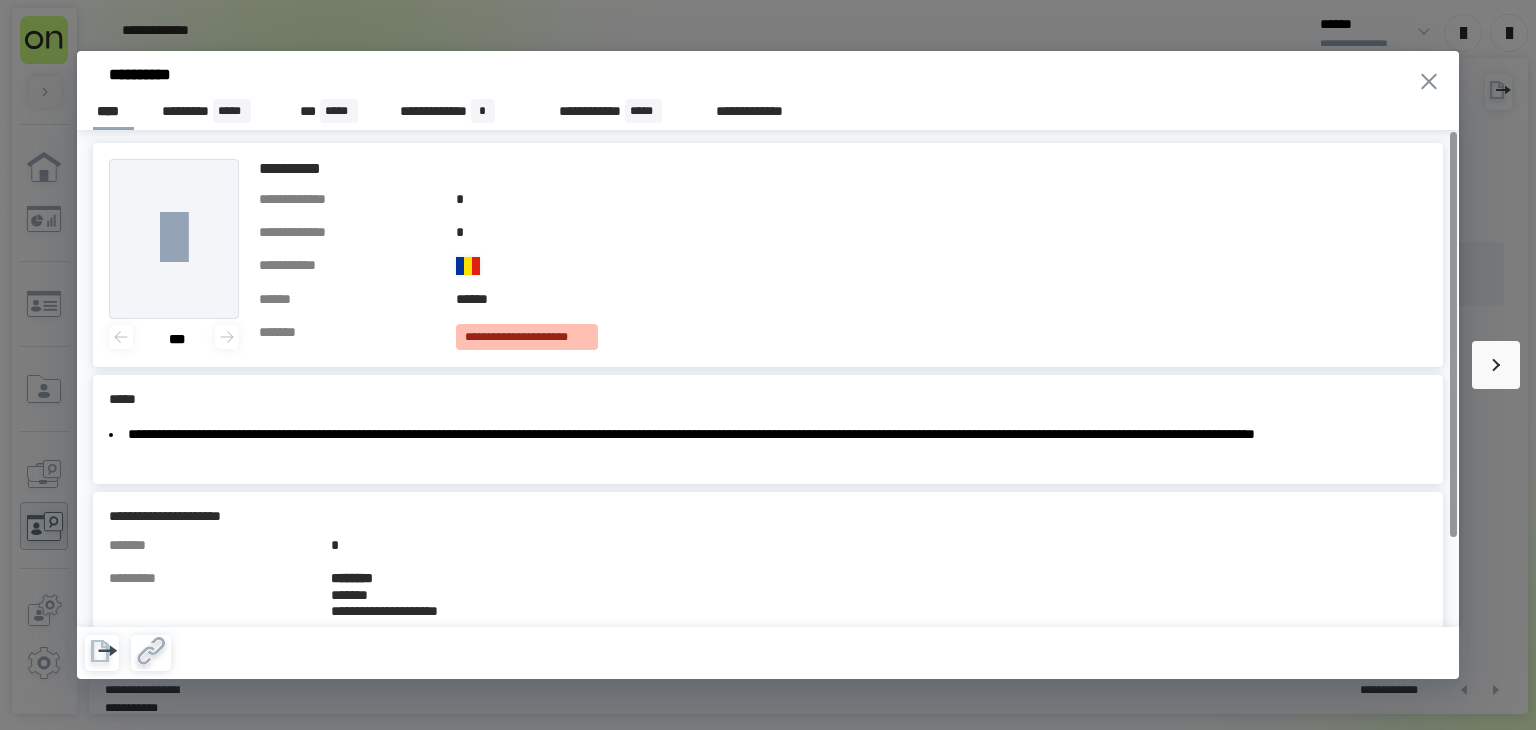 scroll, scrollTop: 0, scrollLeft: 0, axis: both 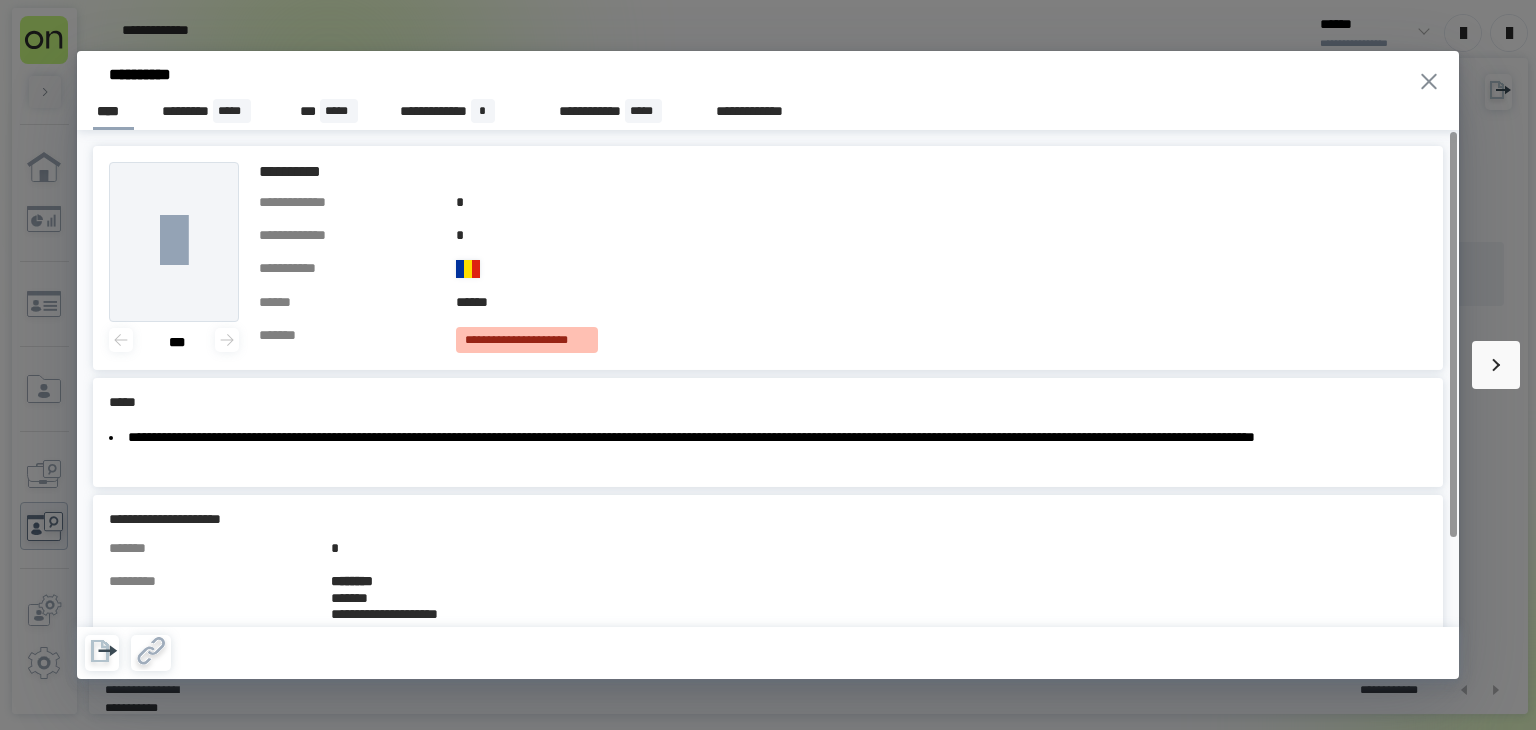click 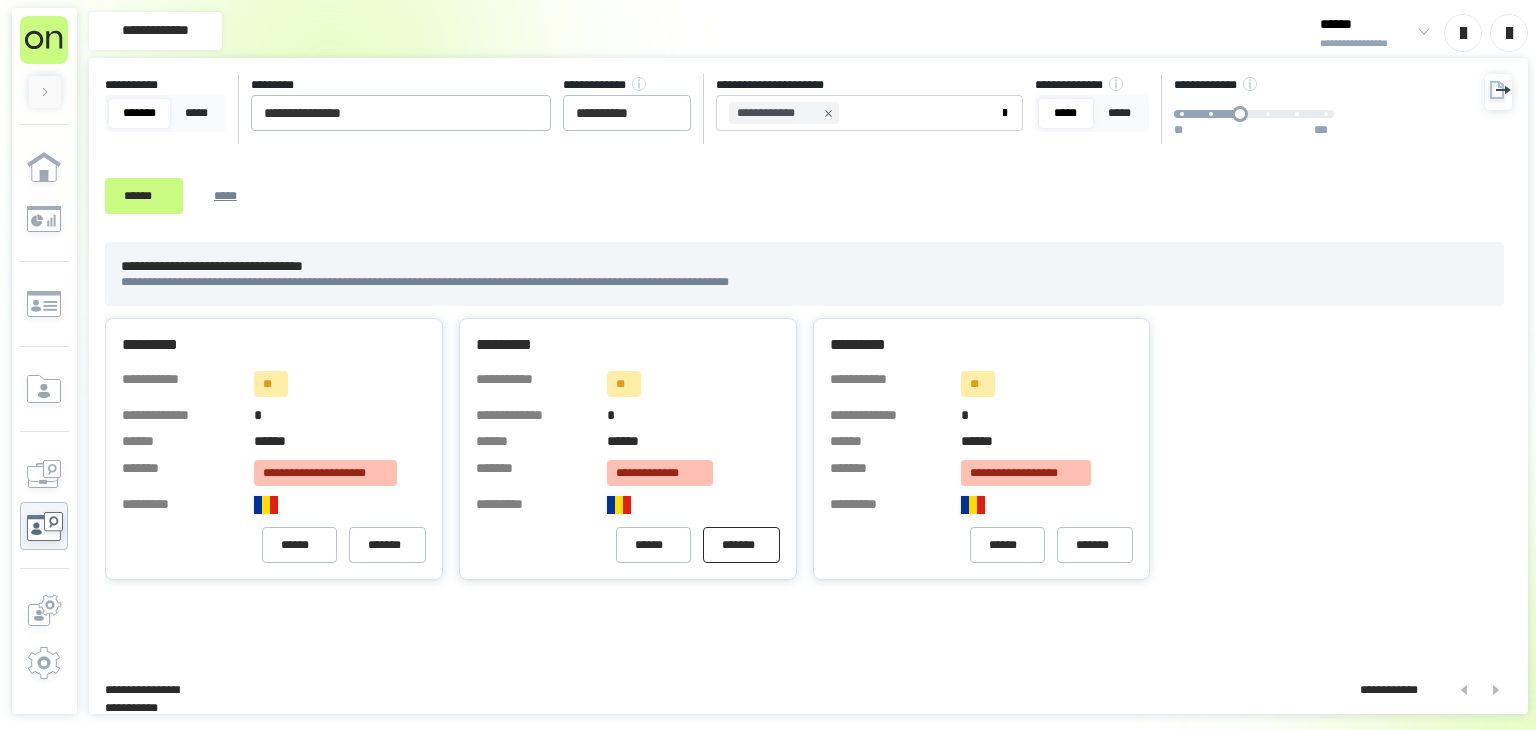 click on "*******" at bounding box center [741, 545] 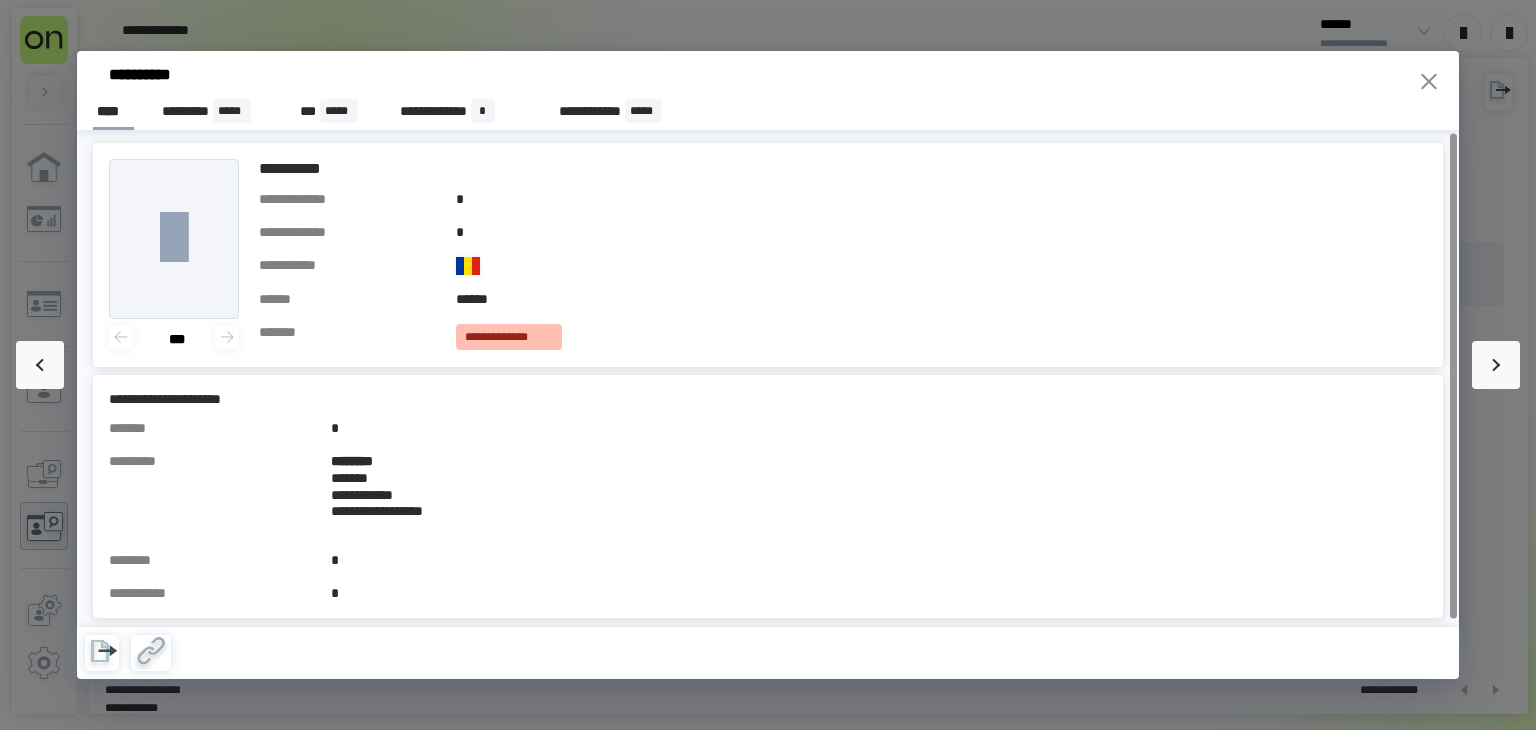 scroll, scrollTop: 0, scrollLeft: 0, axis: both 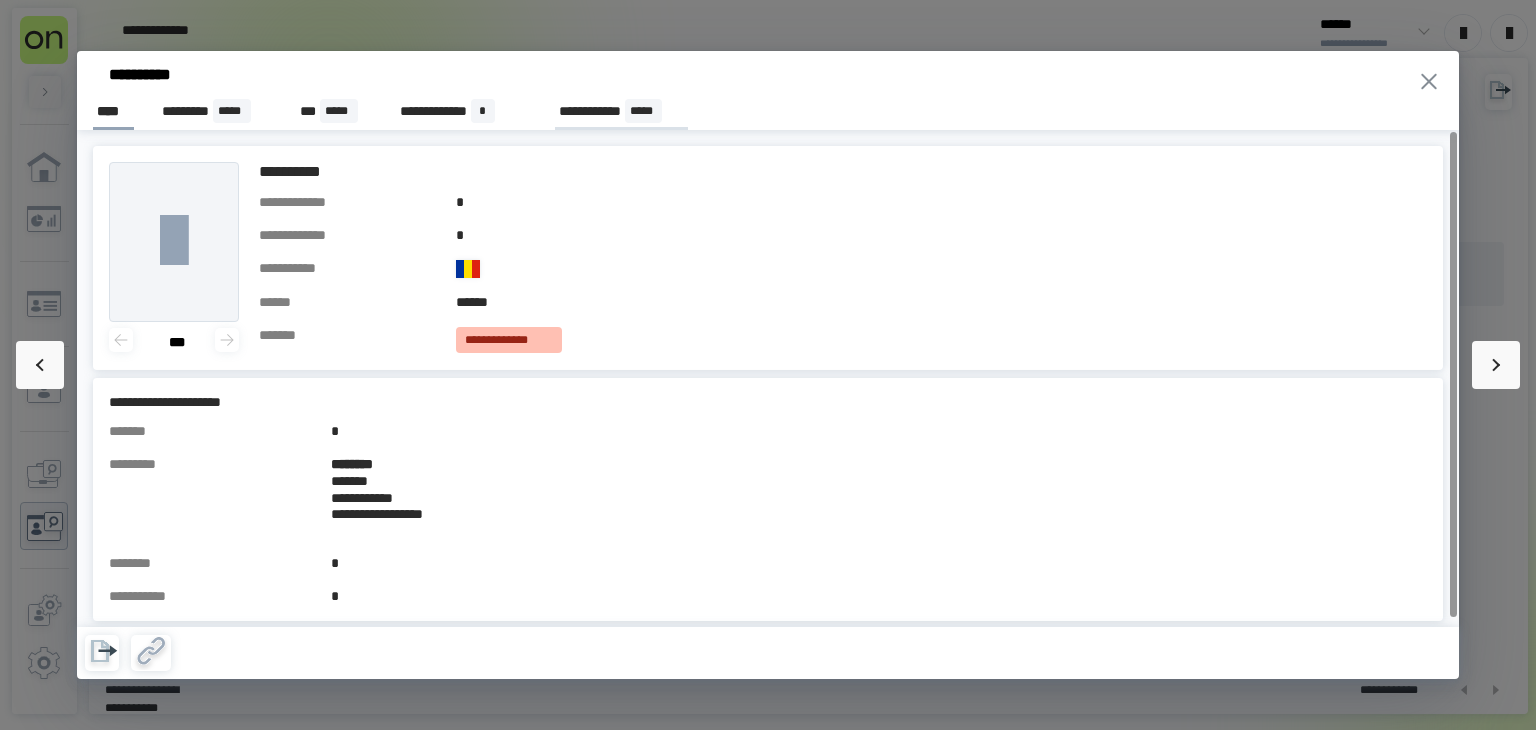 click on "**********" at bounding box center (621, 111) 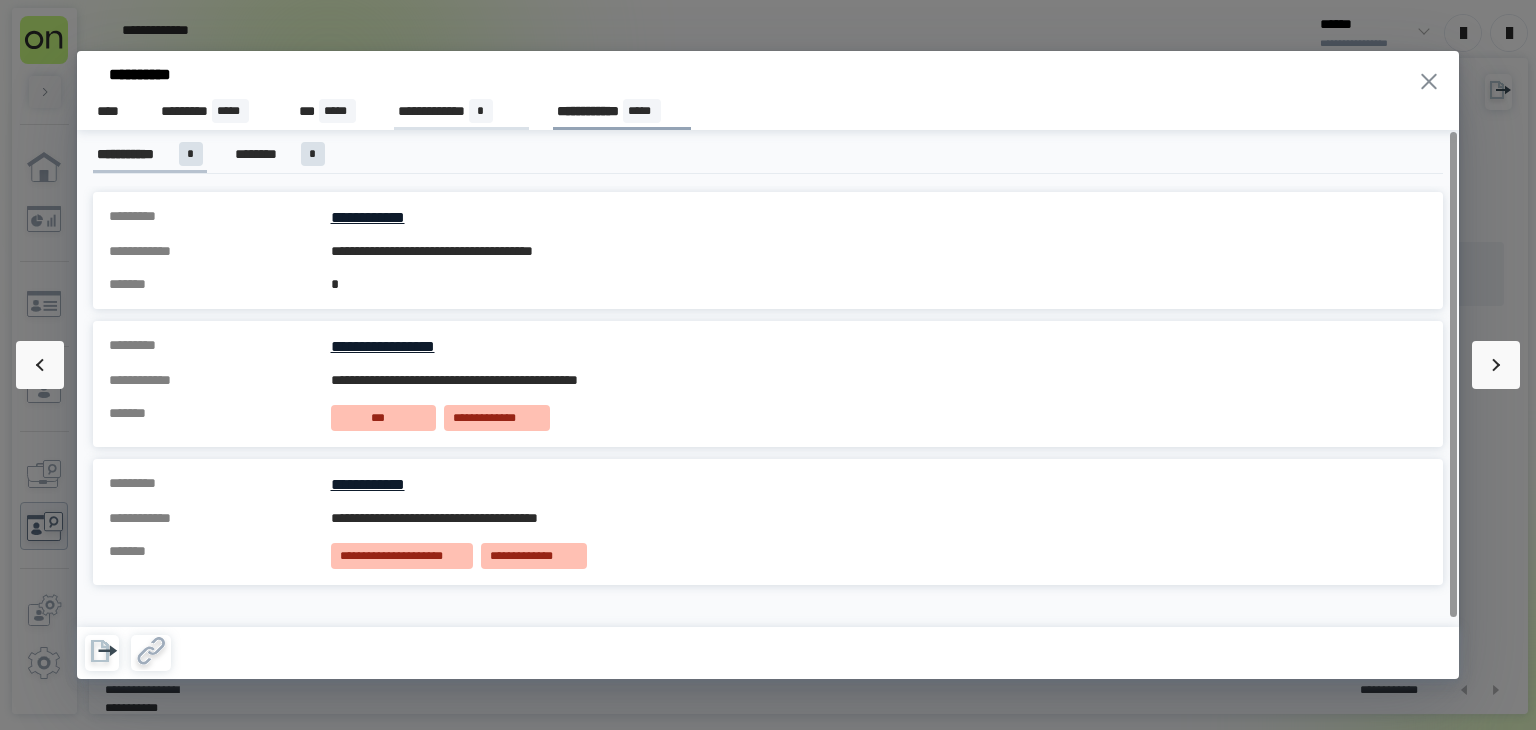 click on "**********" at bounding box center (461, 111) 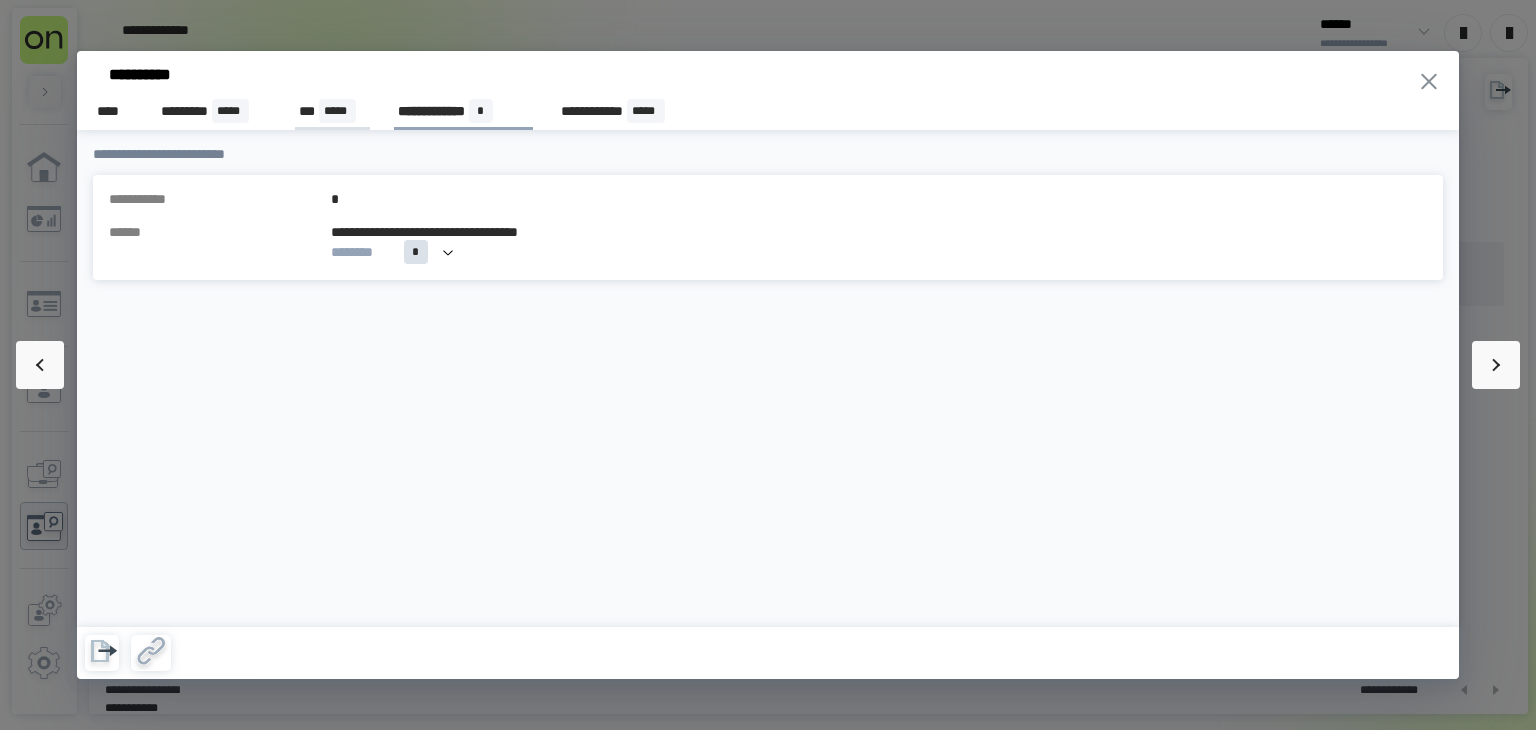 click on "*** *****" at bounding box center [332, 111] 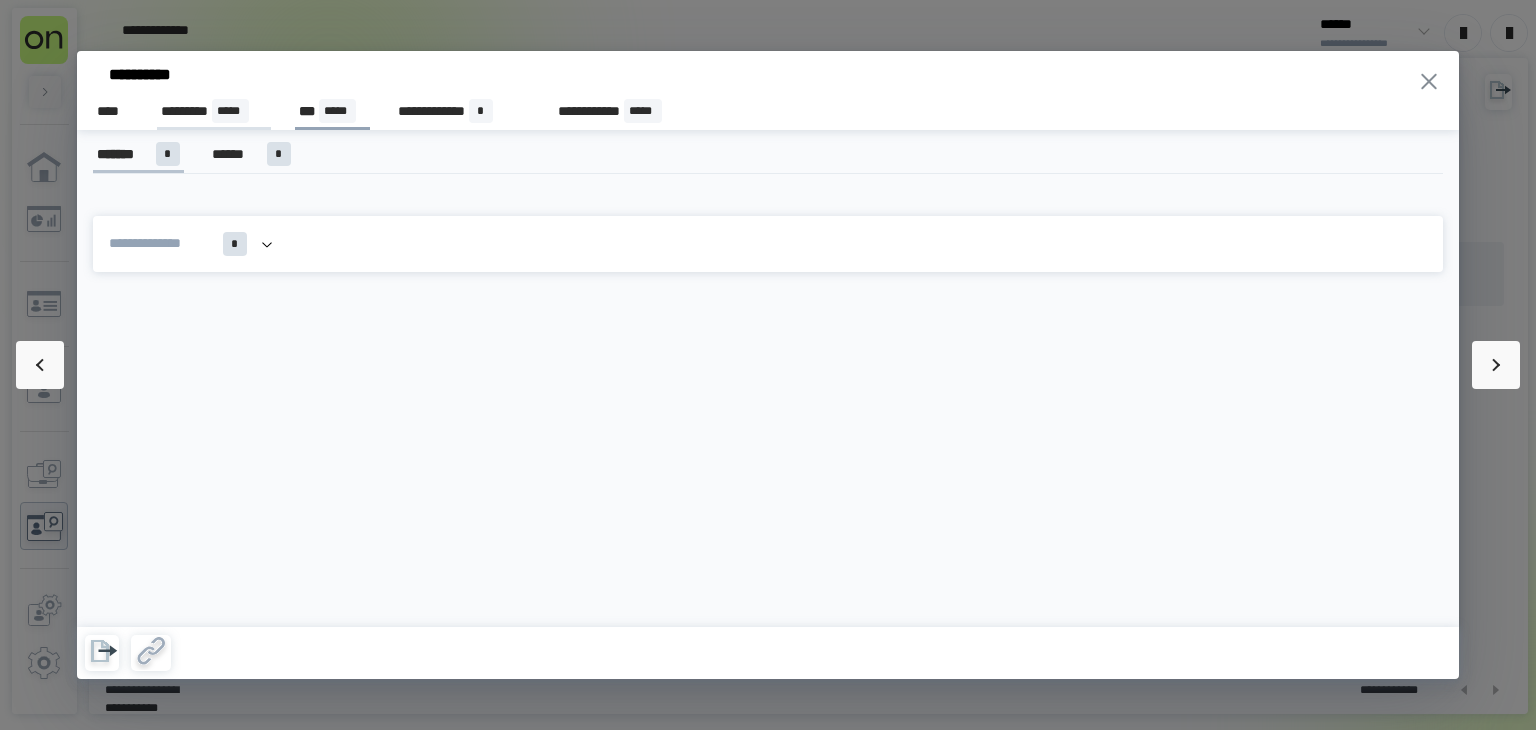click on "********* *****" at bounding box center [214, 111] 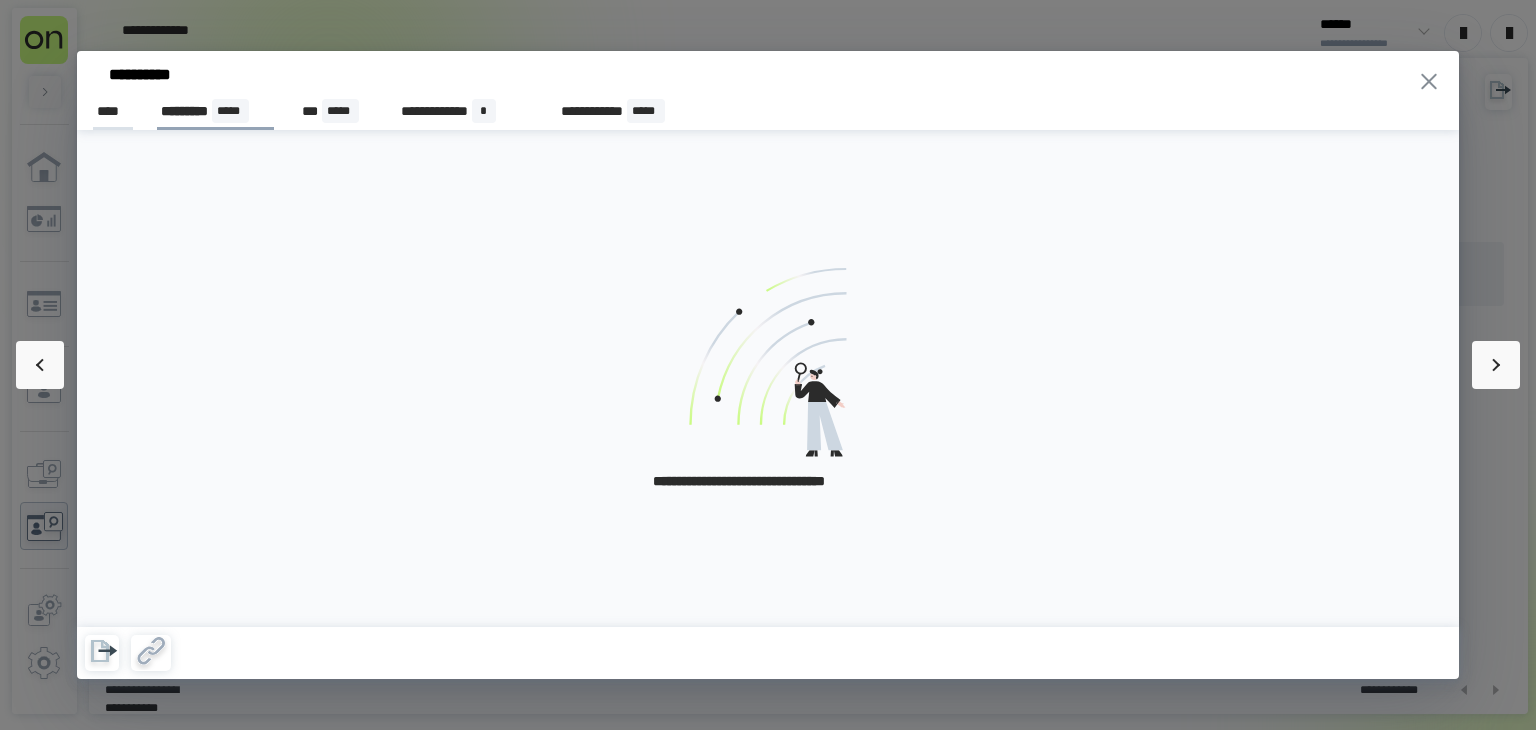 click on "****" at bounding box center [113, 111] 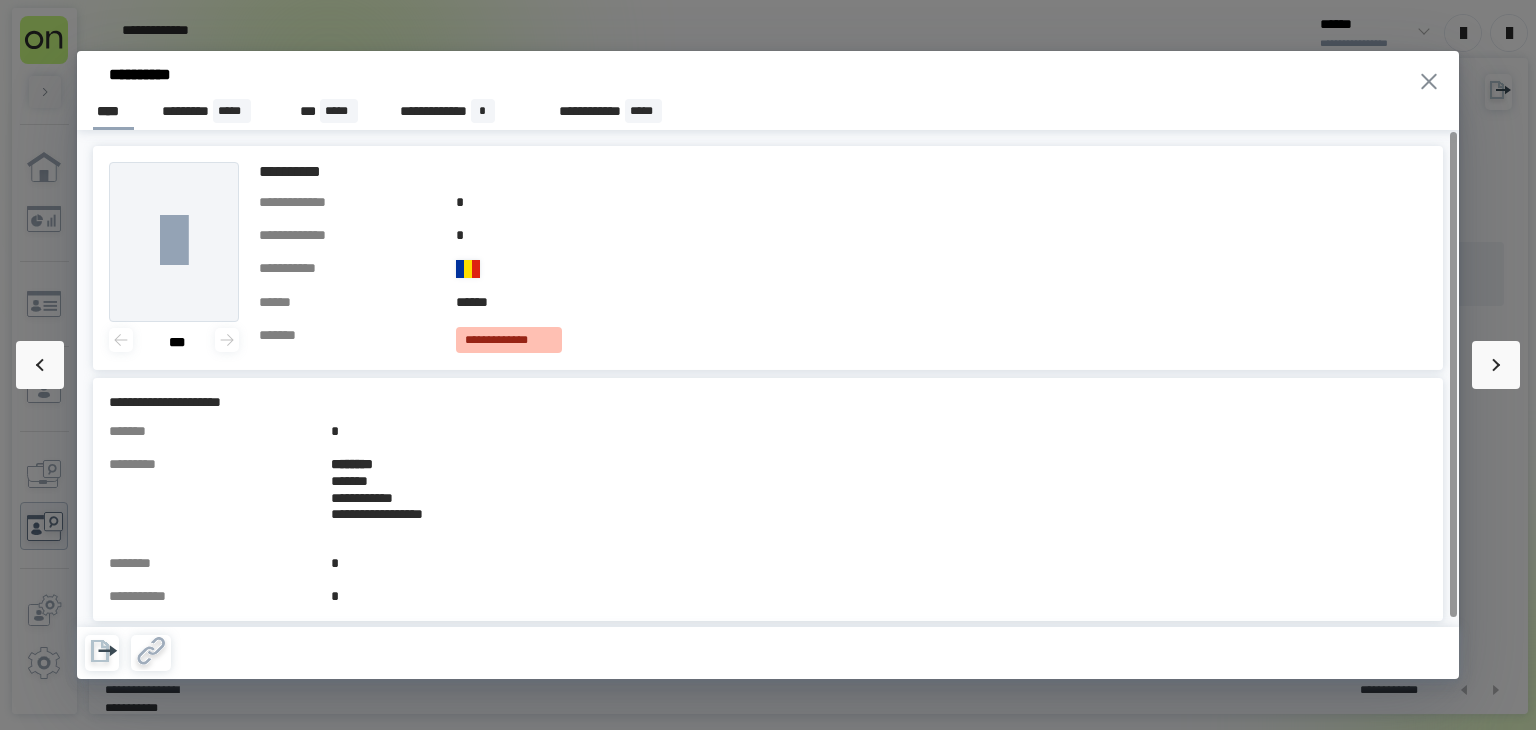 click at bounding box center (1429, 81) 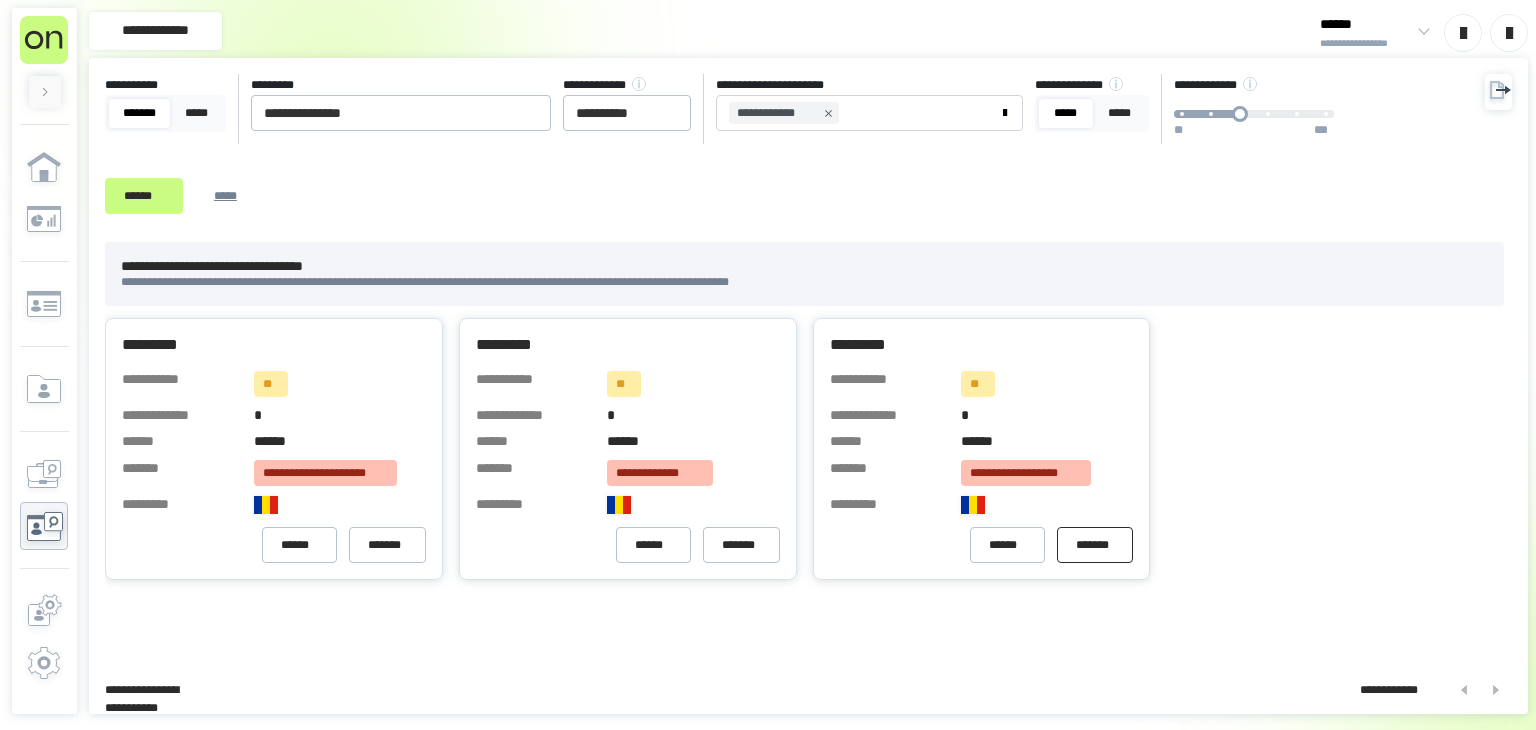 click on "*******" at bounding box center [1095, 545] 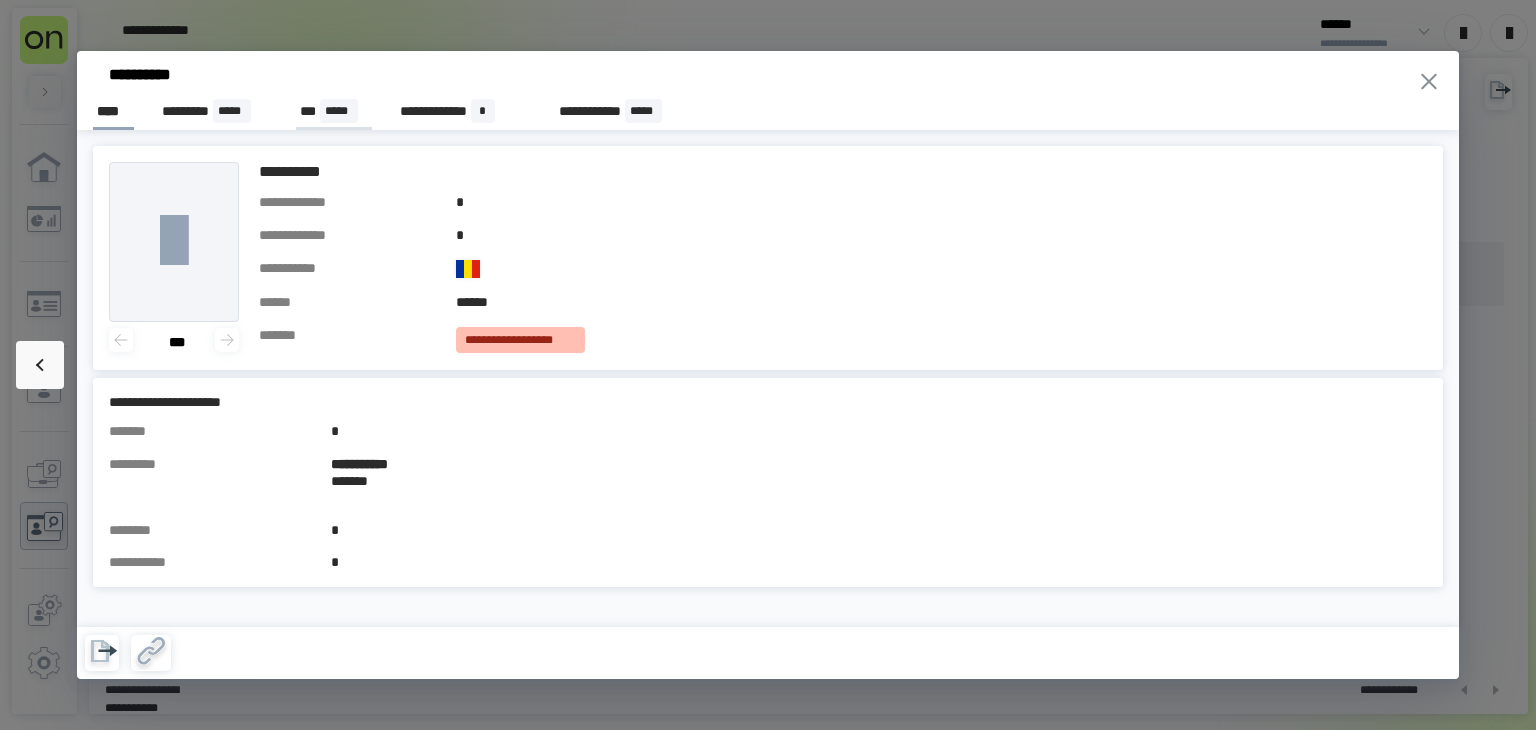 click on "*** *****" at bounding box center (333, 111) 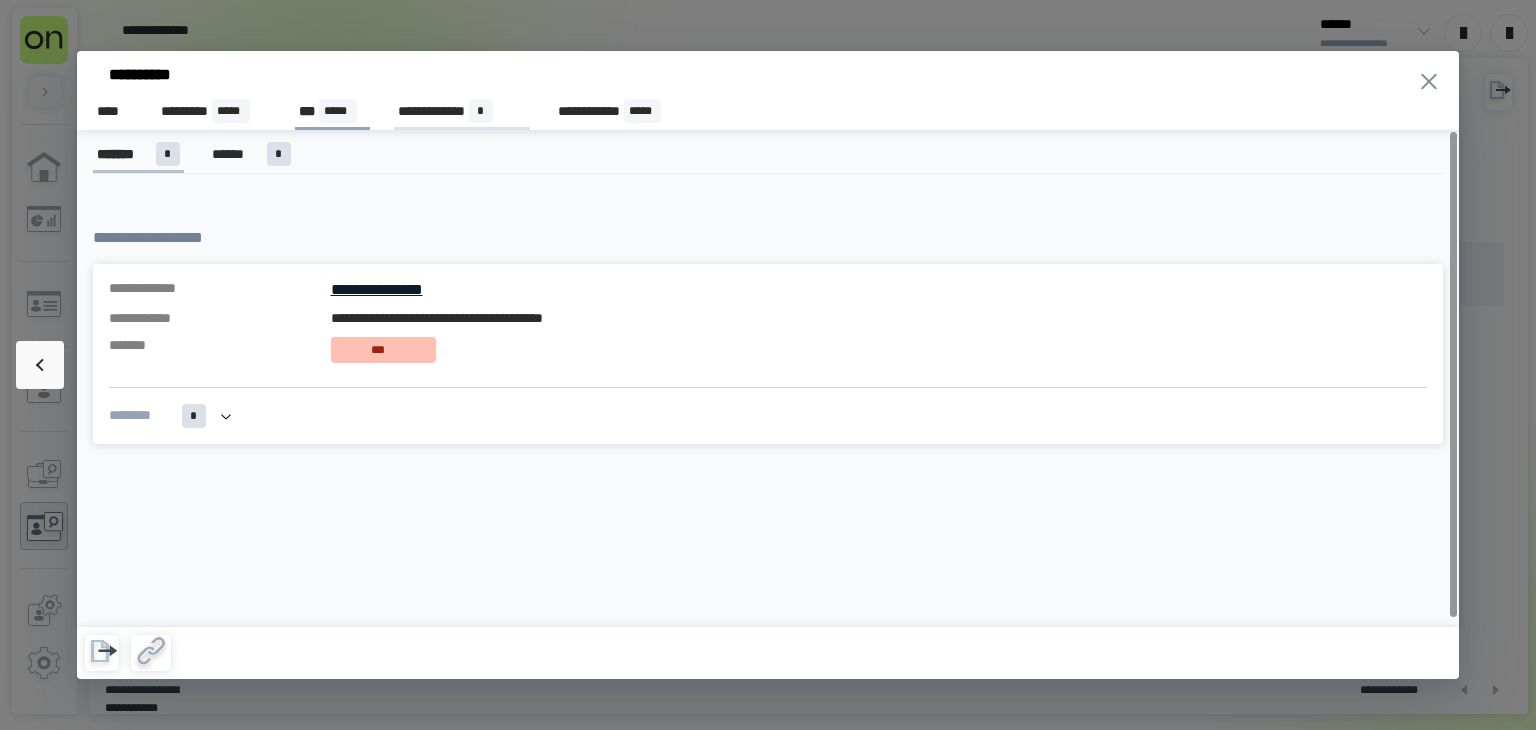 click on "**********" at bounding box center [461, 111] 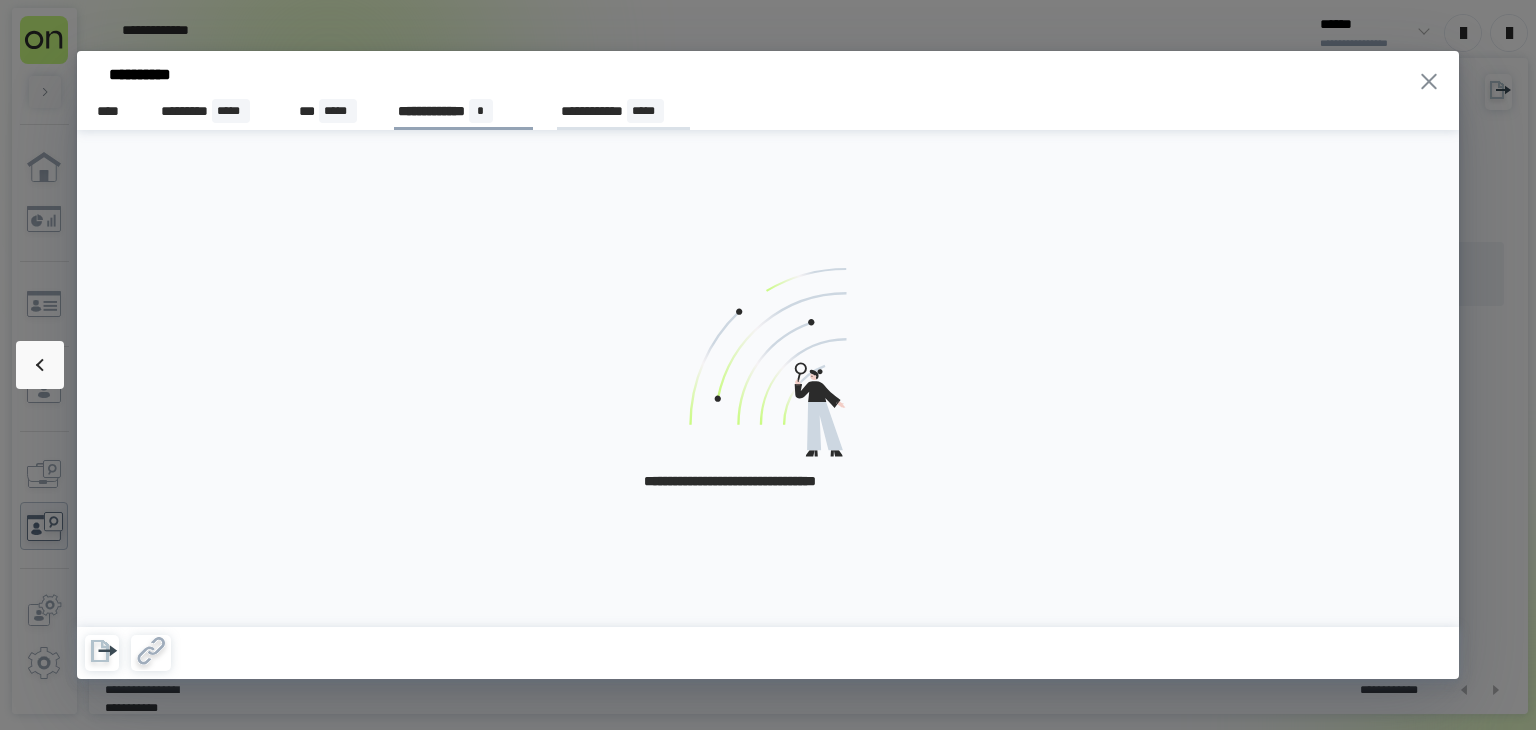 click on "**********" at bounding box center (623, 112) 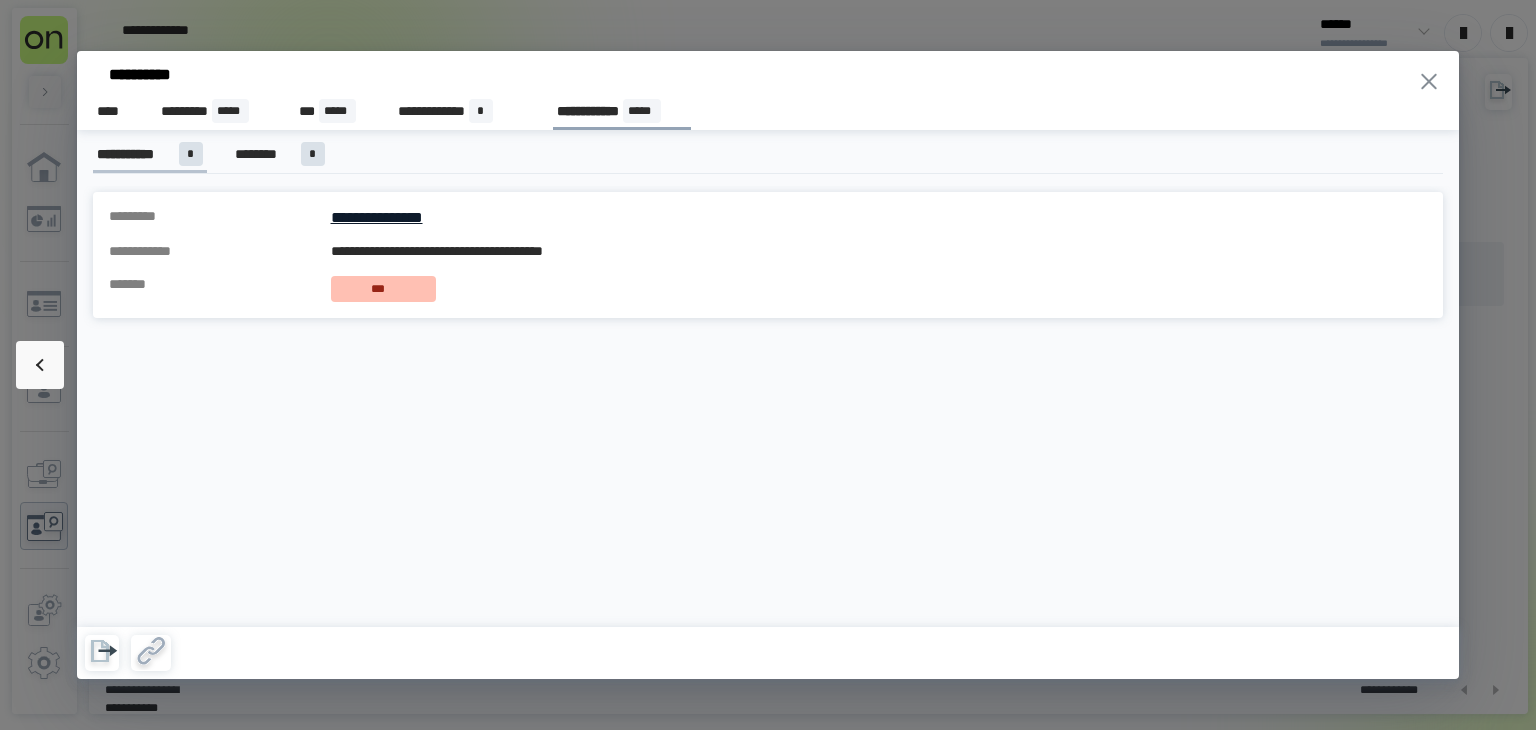 click 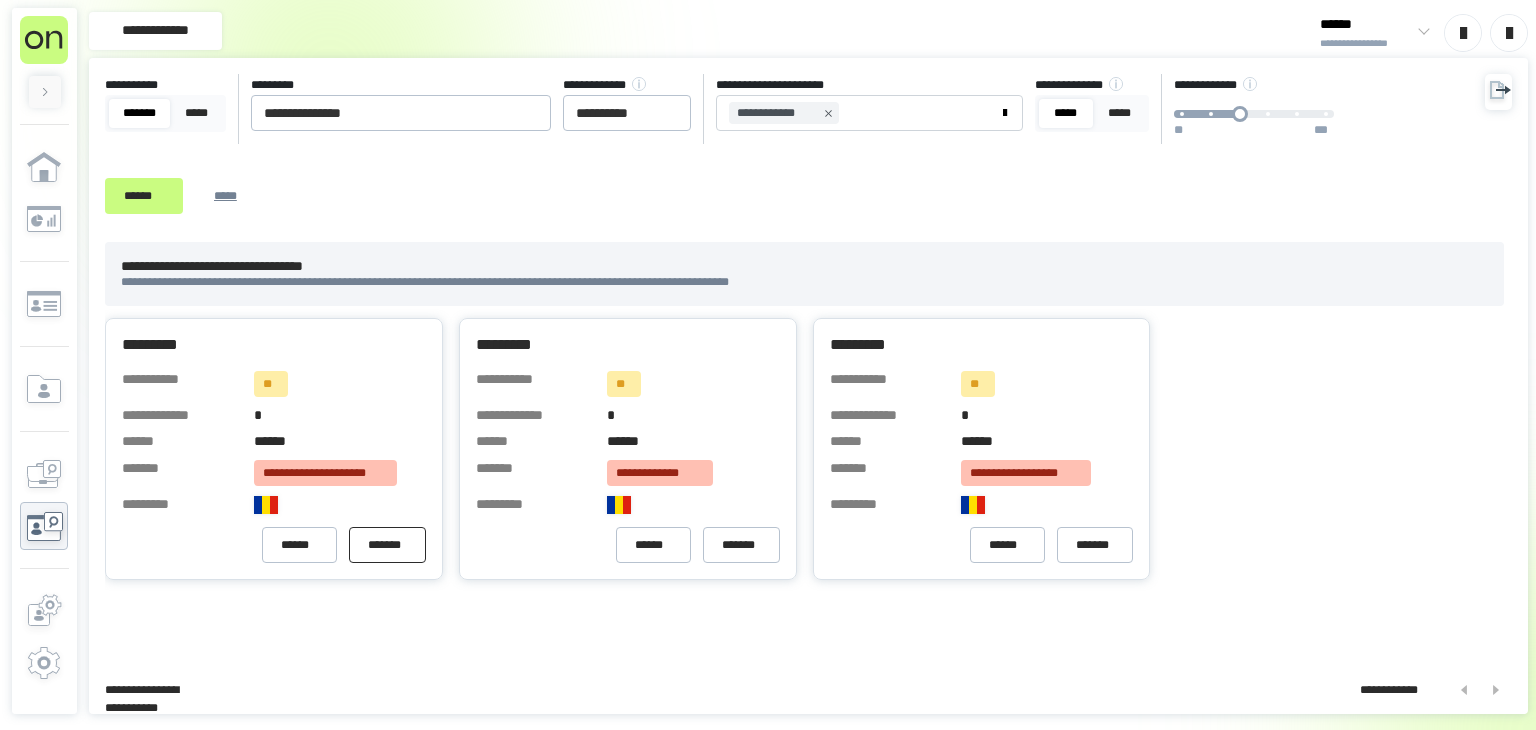 click on "*******" at bounding box center [387, 545] 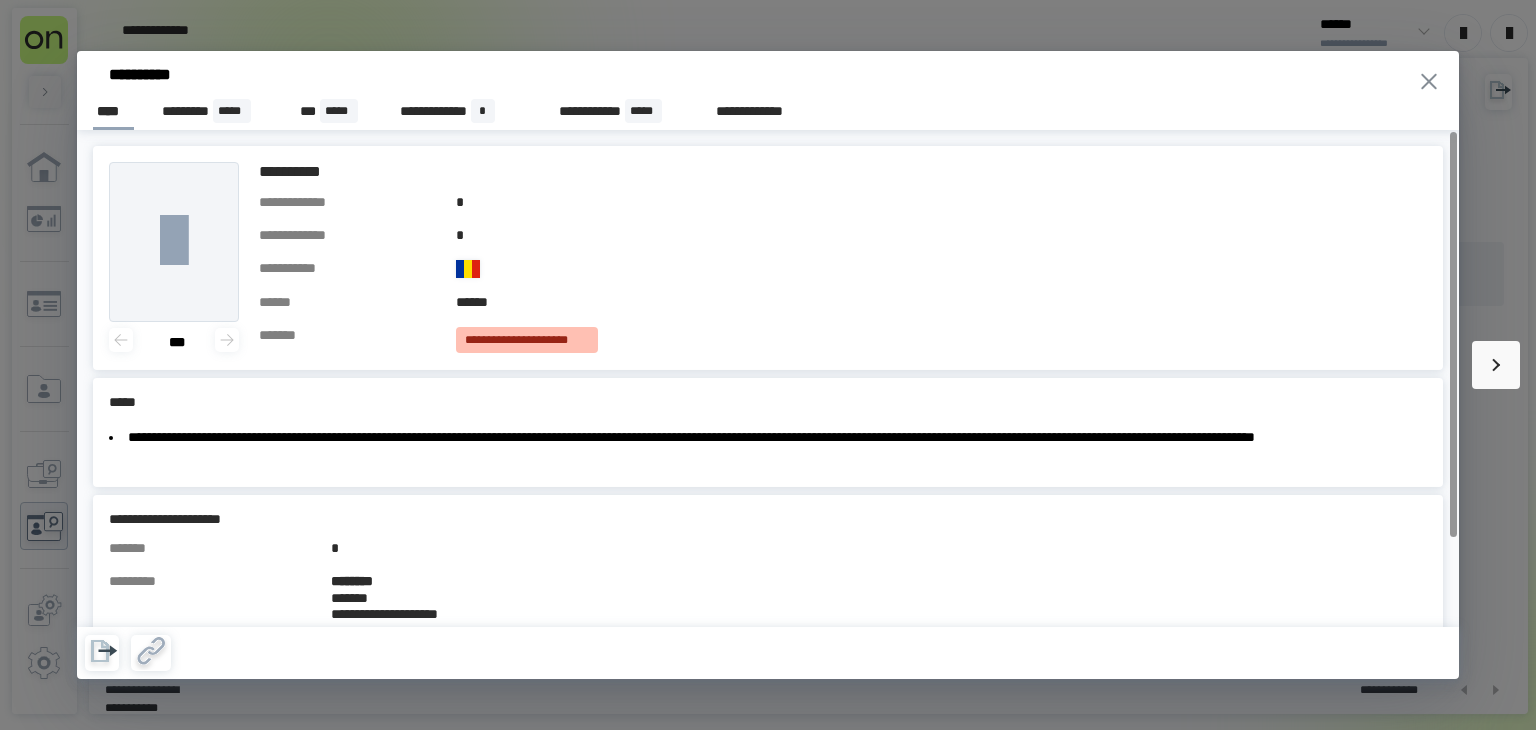 click on "[STREET] [CITY] [STATE] [ZIP] [COUNTRY] [PHONE] [EMAIL]" at bounding box center (768, 108) 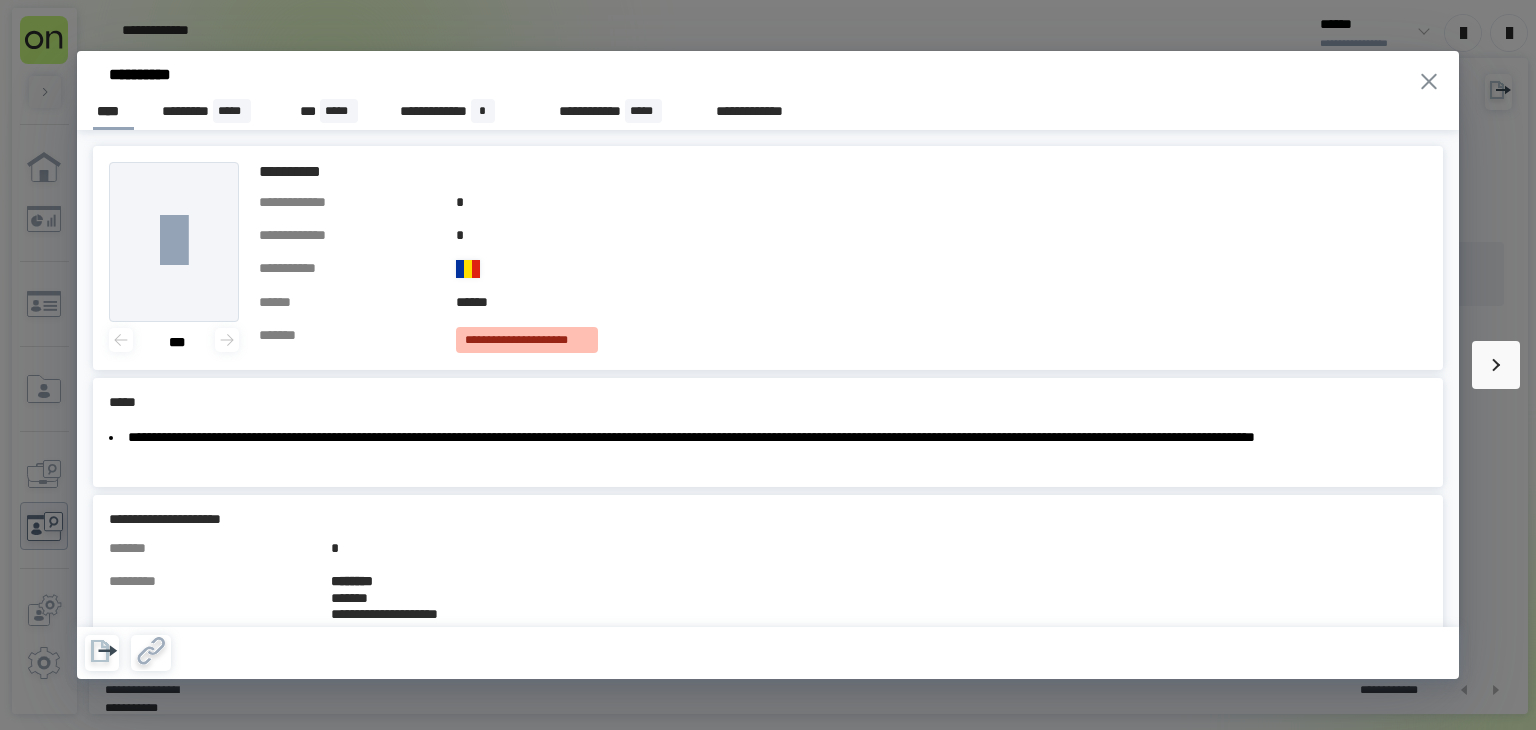click 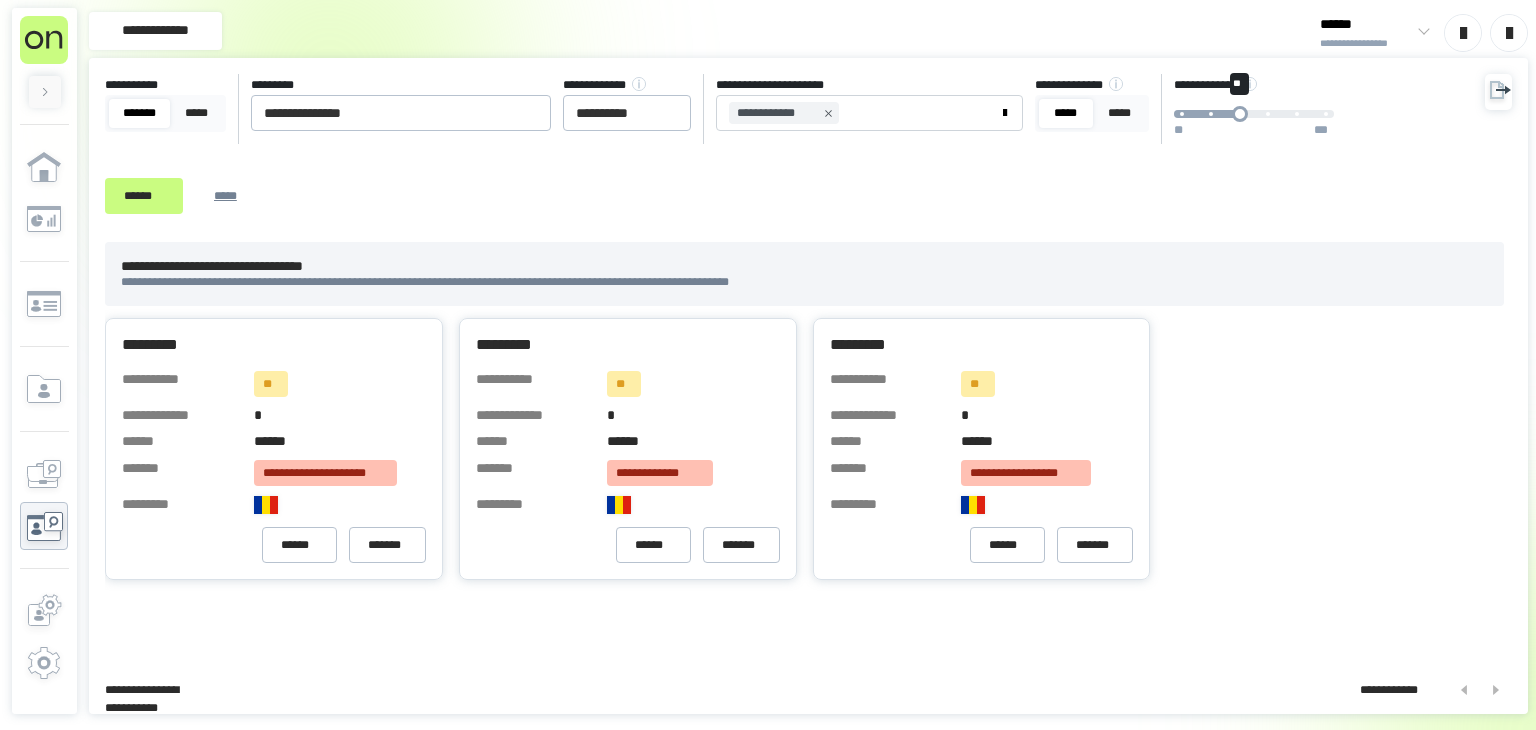 click on "** ** ***" at bounding box center (1254, 114) 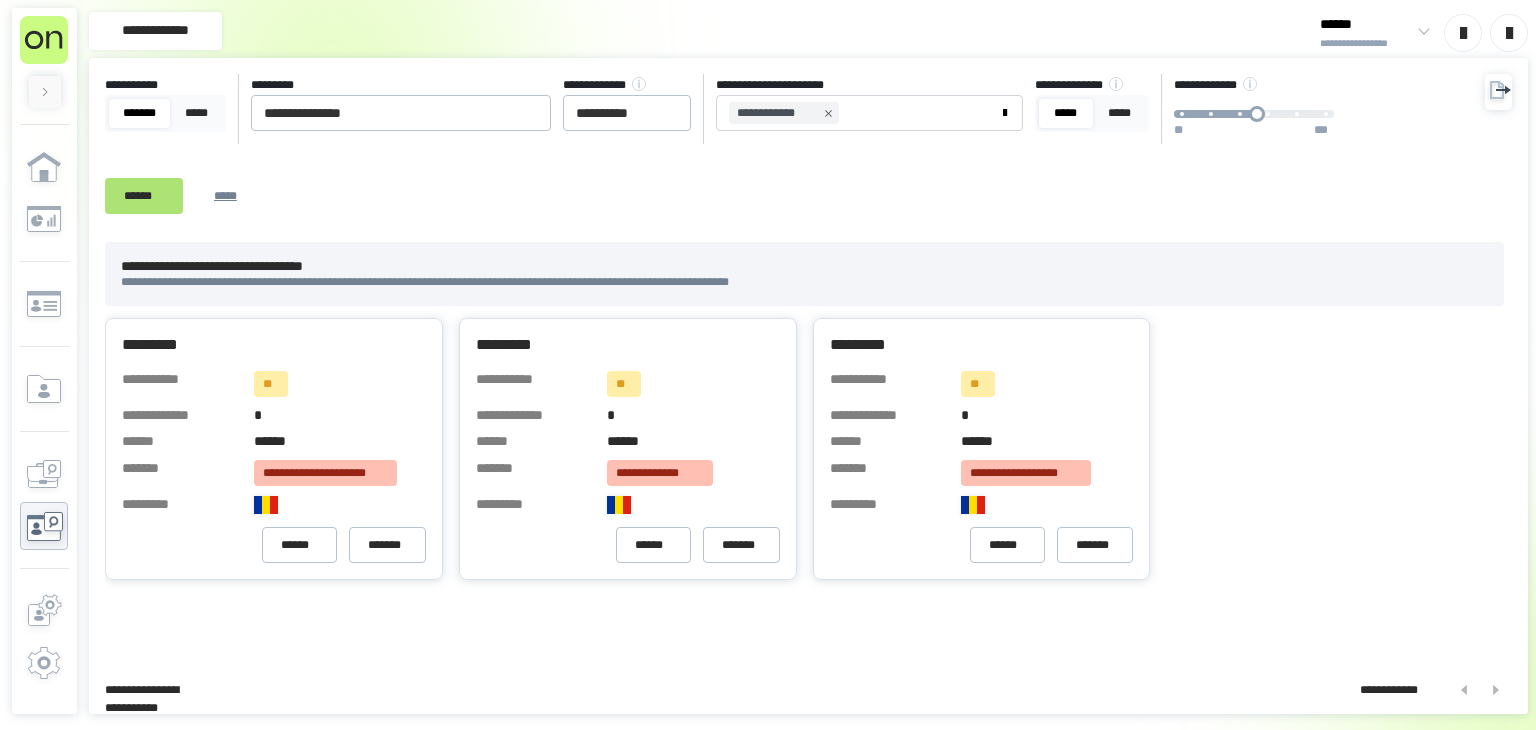 click on "******" at bounding box center [144, 195] 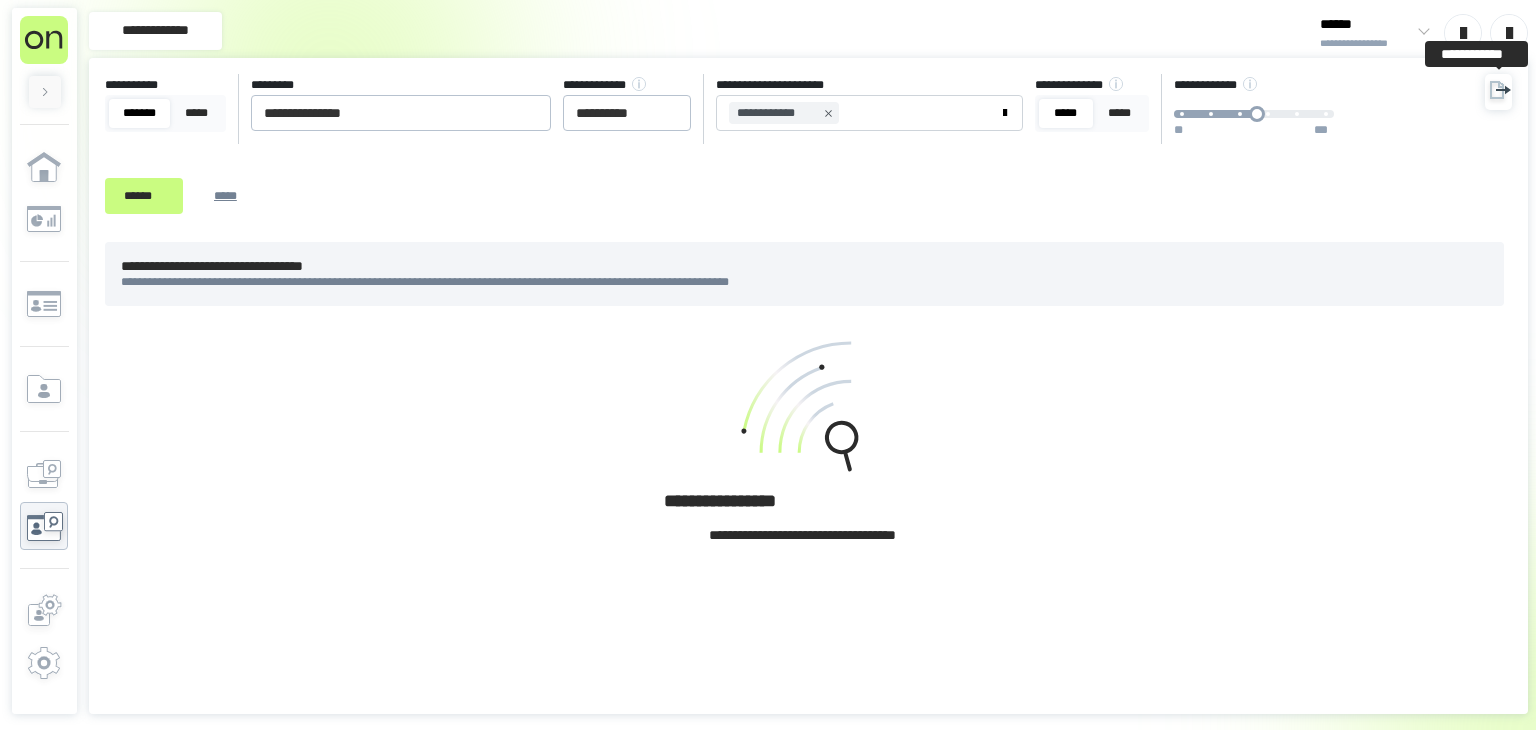 click 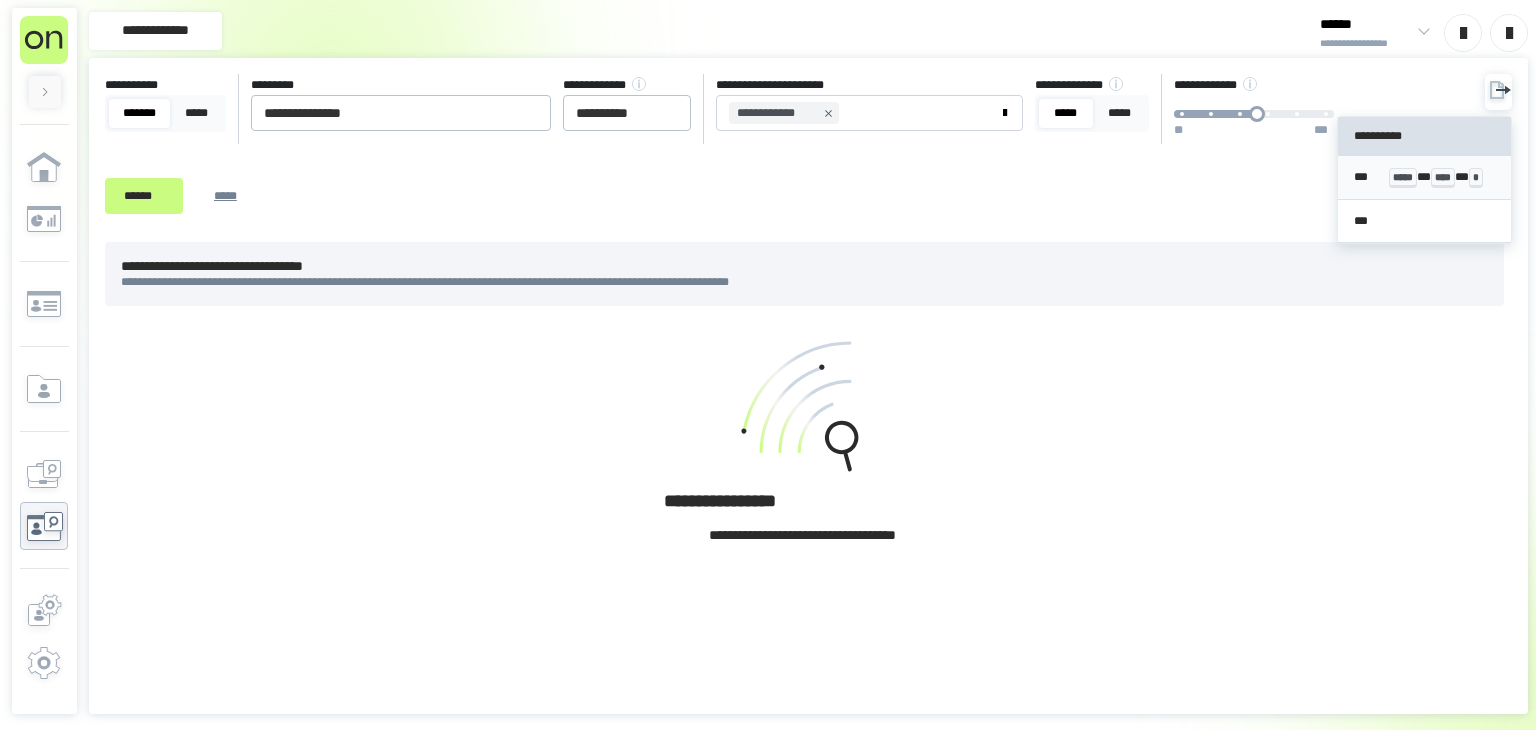 click on "*** ***** * **** *   *" at bounding box center [1425, 177] 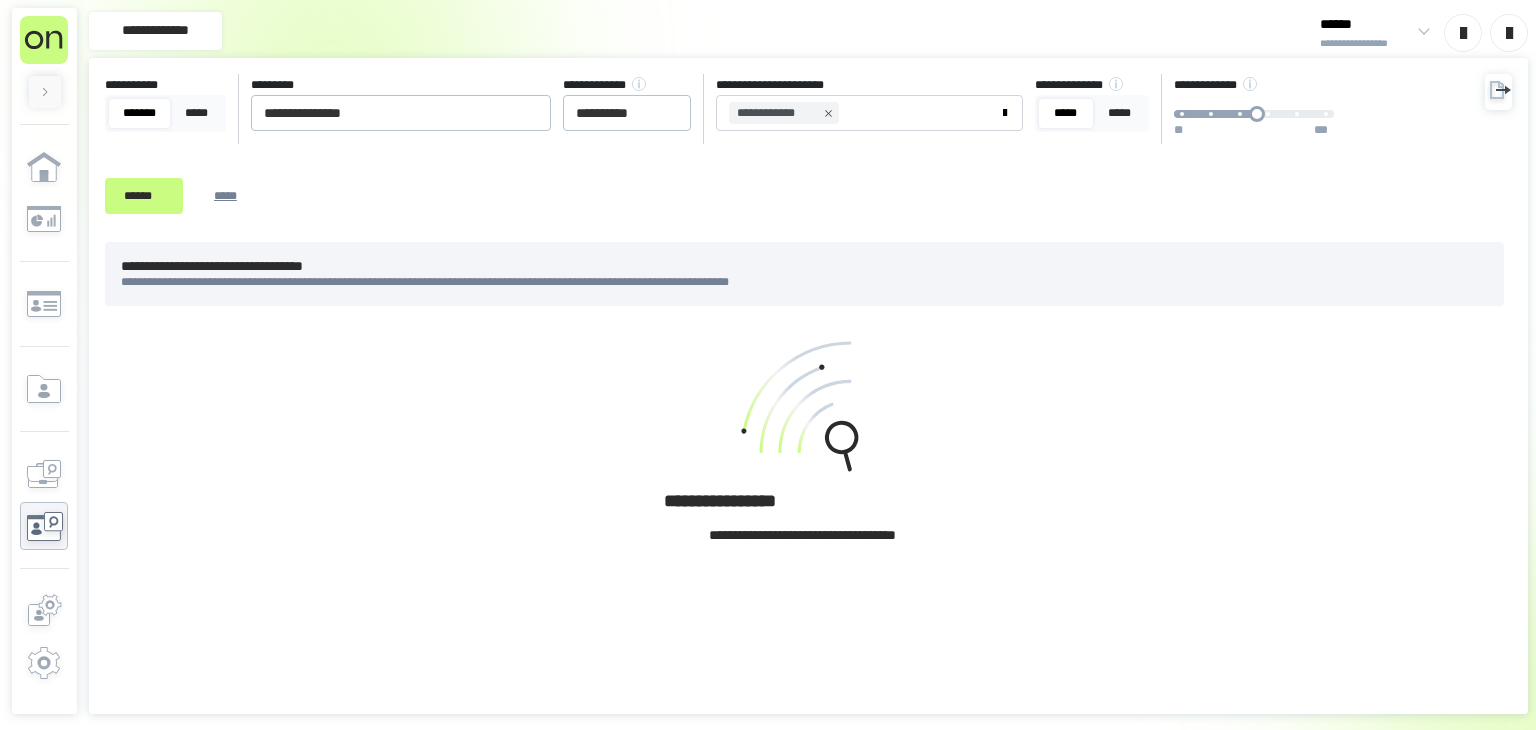 click on "[FIRST] [LAST] [STREET] [CITY] [STATE] [ZIP] [COUNTRY] [PHONE] [EMAIL] [CREDITCARD] [EXPIRY] [CVV] [DOB] [SSN] [DLN] [PASSPORT] [HOMEADDRESS] [WORKADDRESS]" at bounding box center [808, 386] 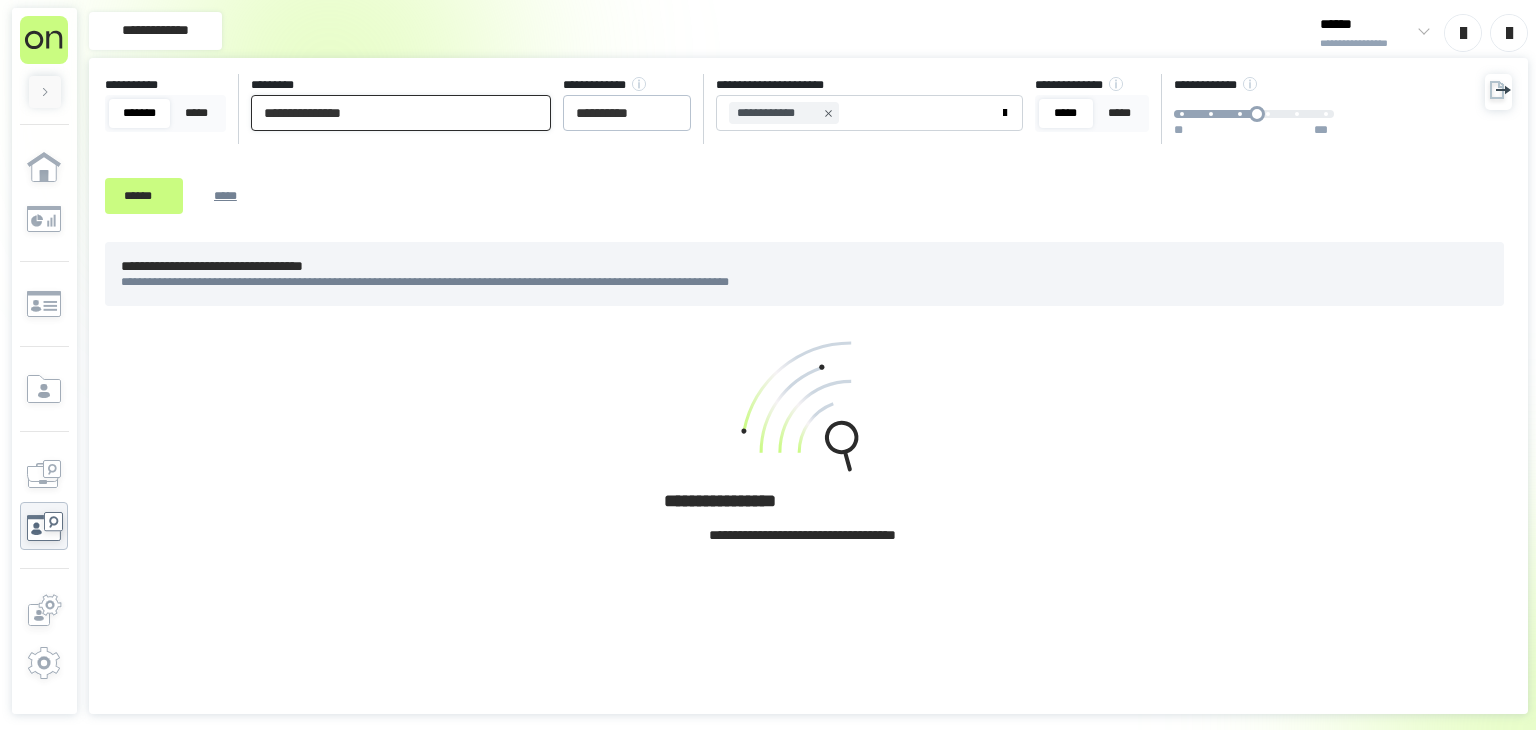 click on "**********" at bounding box center [401, 113] 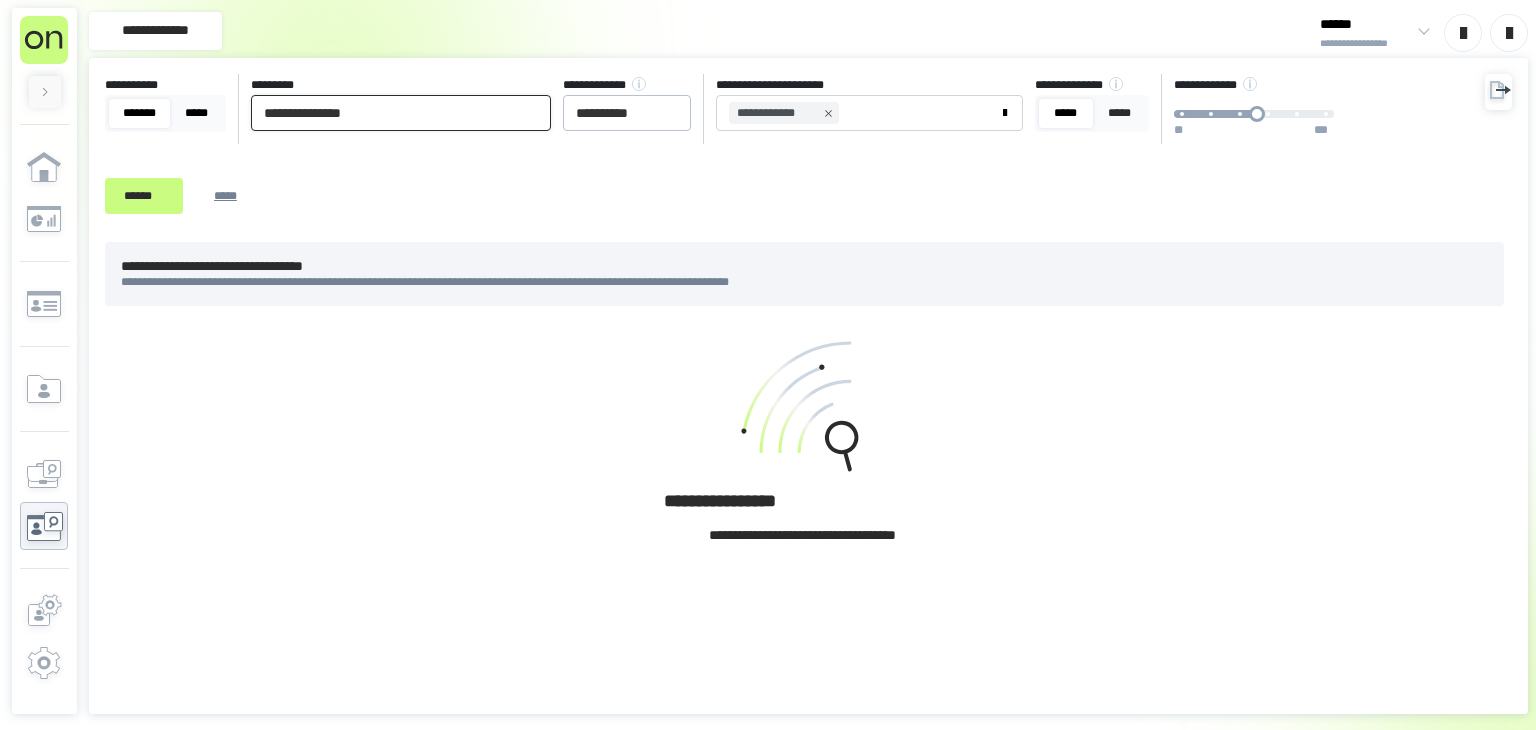 drag, startPoint x: 404, startPoint y: 115, endPoint x: 207, endPoint y: 107, distance: 197.16237 